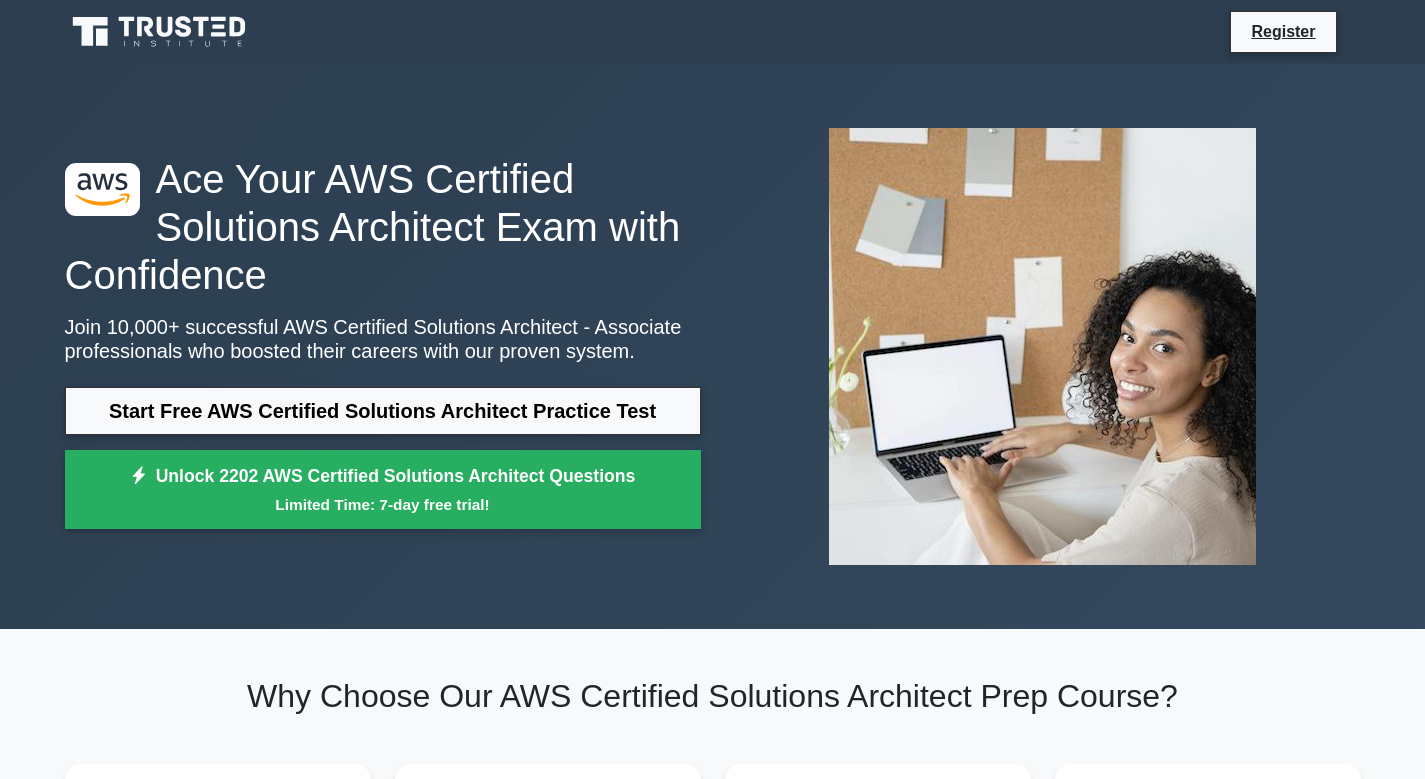scroll, scrollTop: 179, scrollLeft: 0, axis: vertical 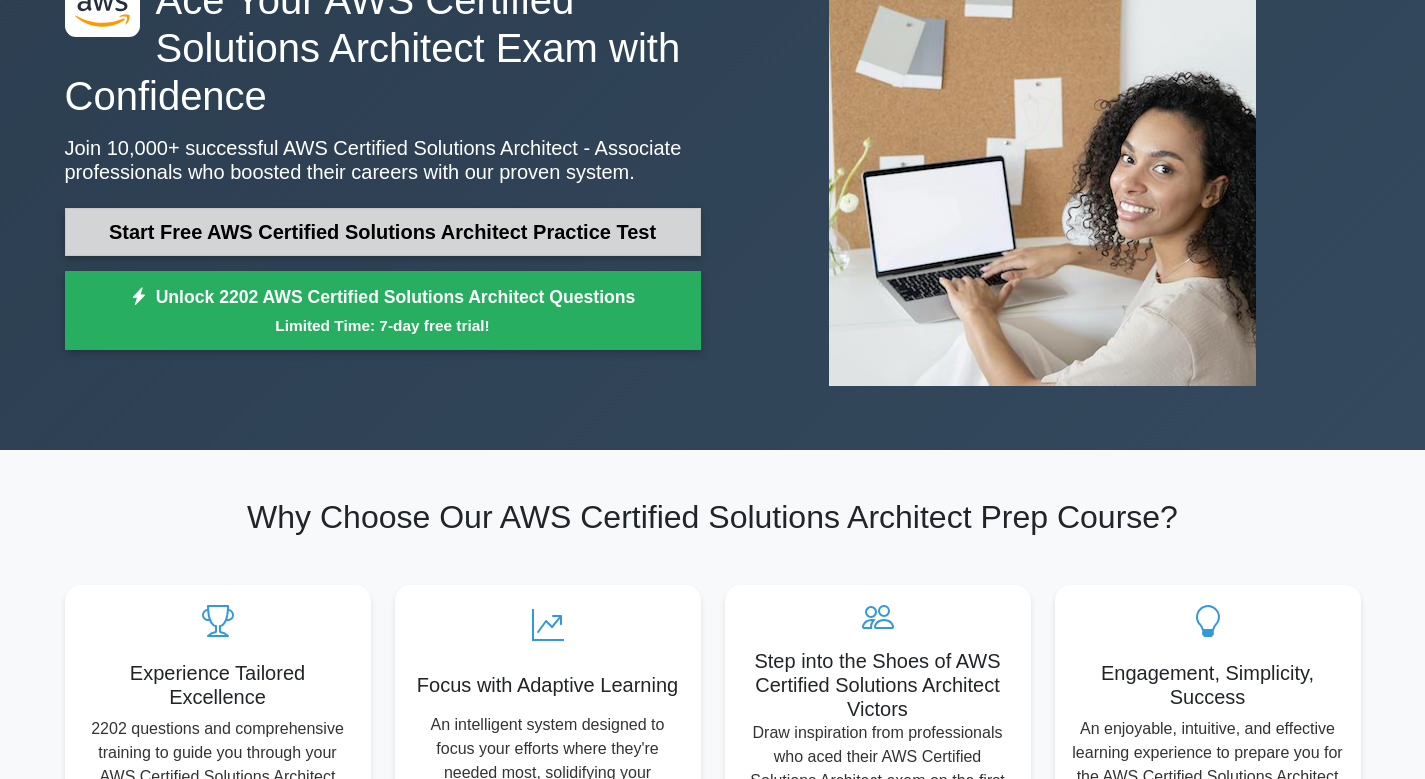 click on "Start Free AWS Certified Solutions Architect Practice Test" at bounding box center (383, 232) 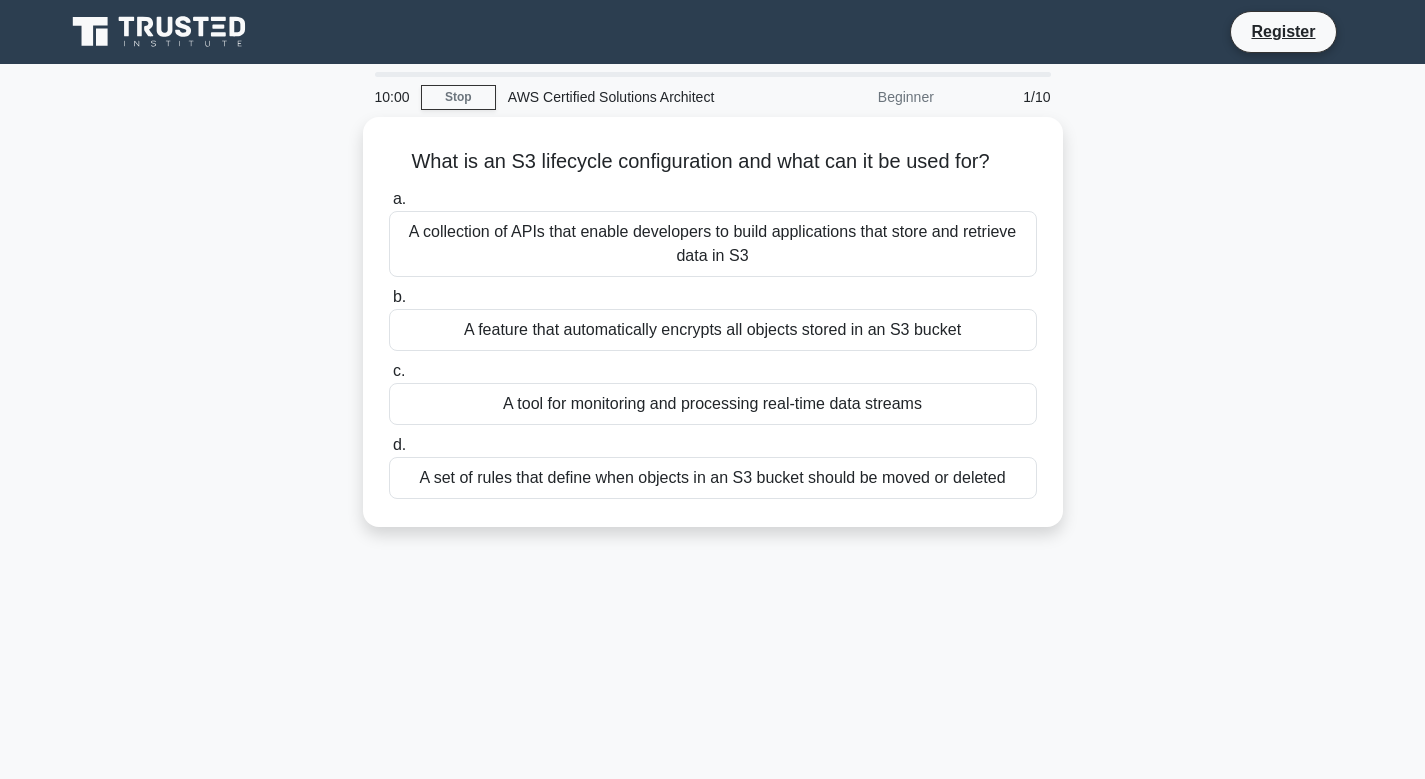 scroll, scrollTop: 0, scrollLeft: 0, axis: both 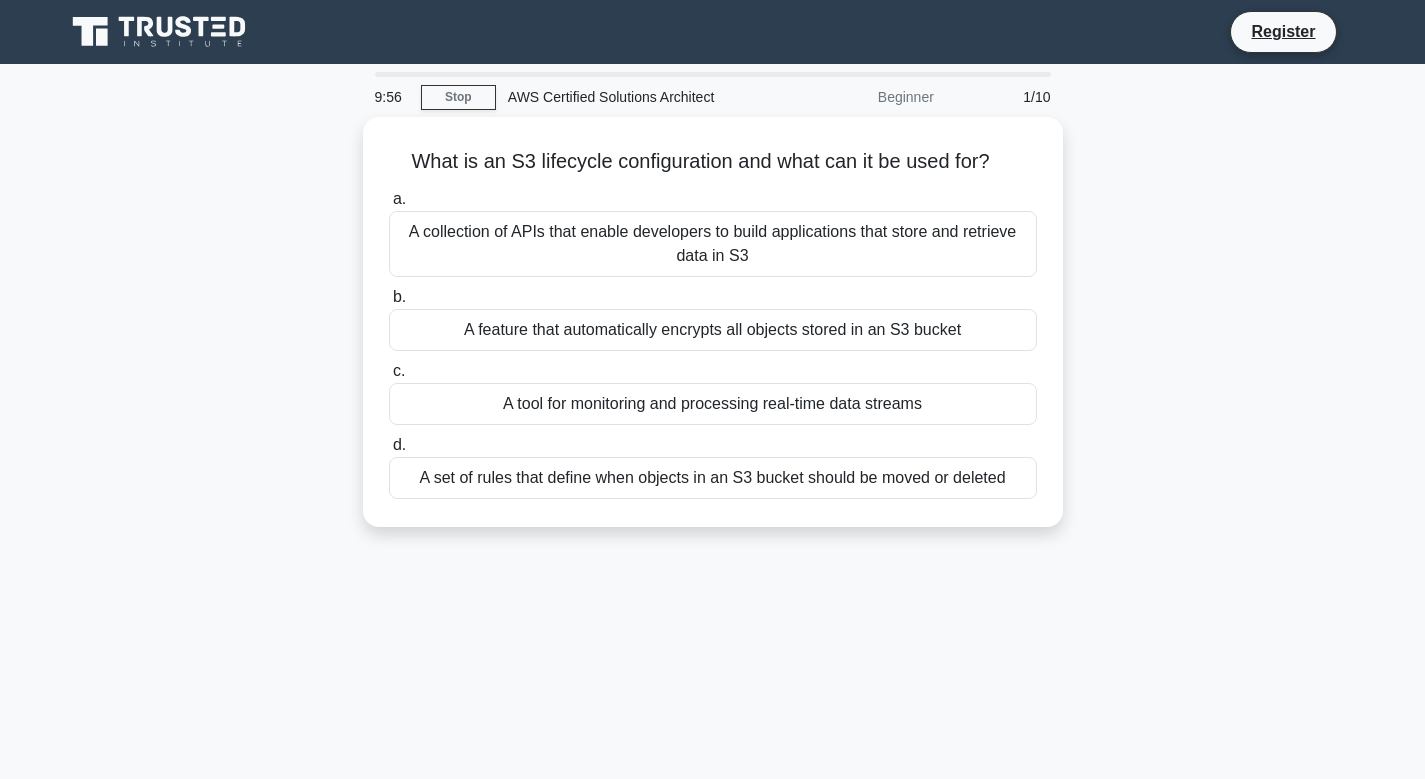 click on "Beginner" at bounding box center (858, 97) 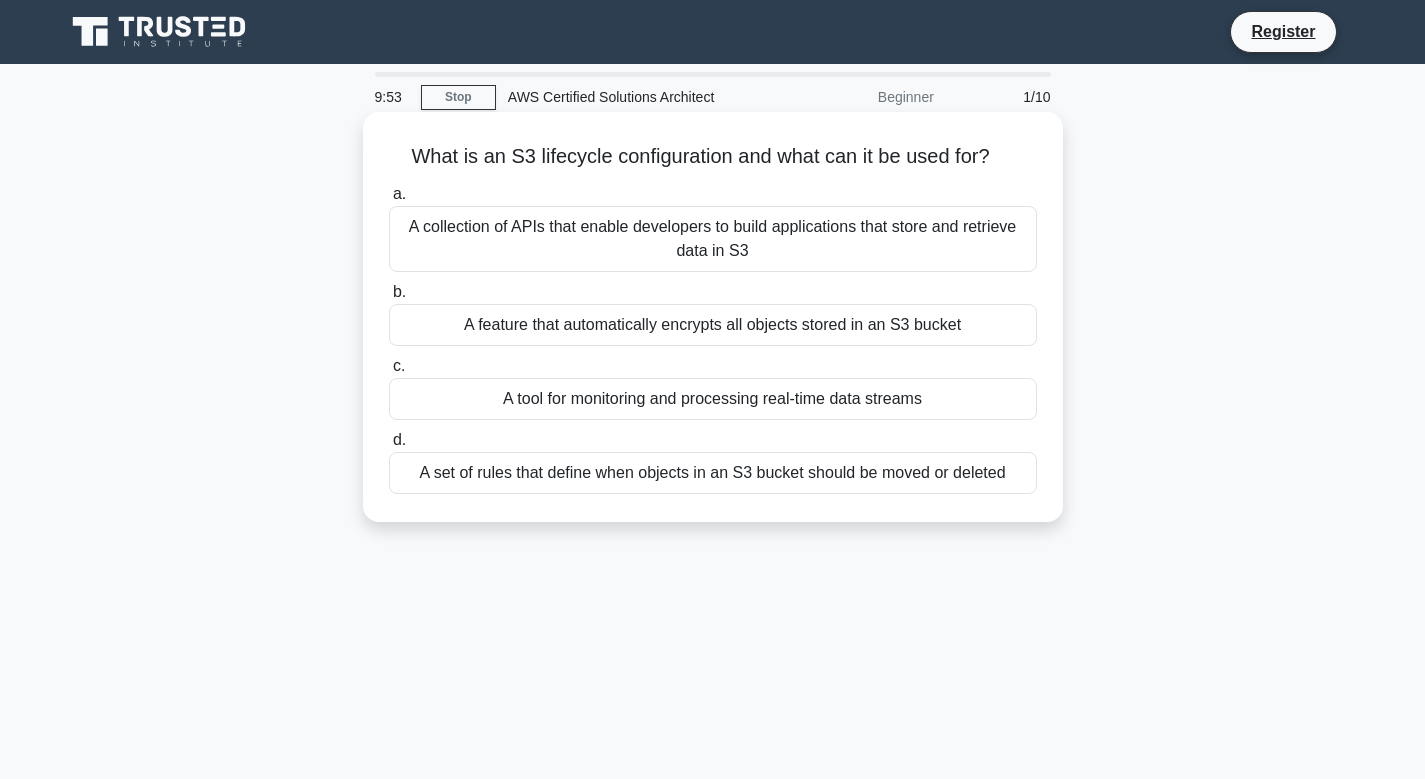 click on "A collection of APIs that enable developers to build applications that store and retrieve data in S3" at bounding box center (713, 239) 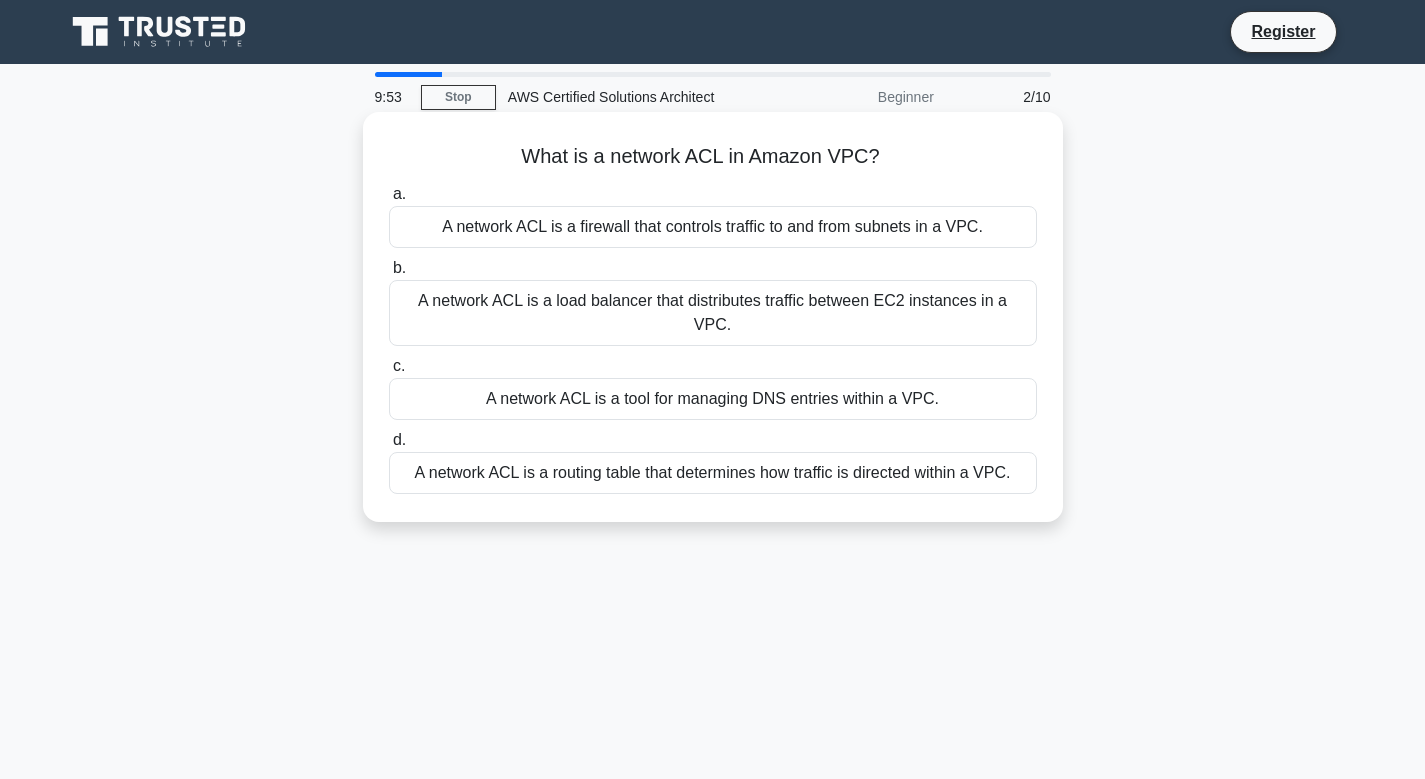 click on "a.
A network ACL is a firewall that controls traffic to and from subnets in a VPC.
b.
A network ACL is a load balancer that distributes traffic between EC2 instances in a VPC.
c. d." at bounding box center [713, 338] 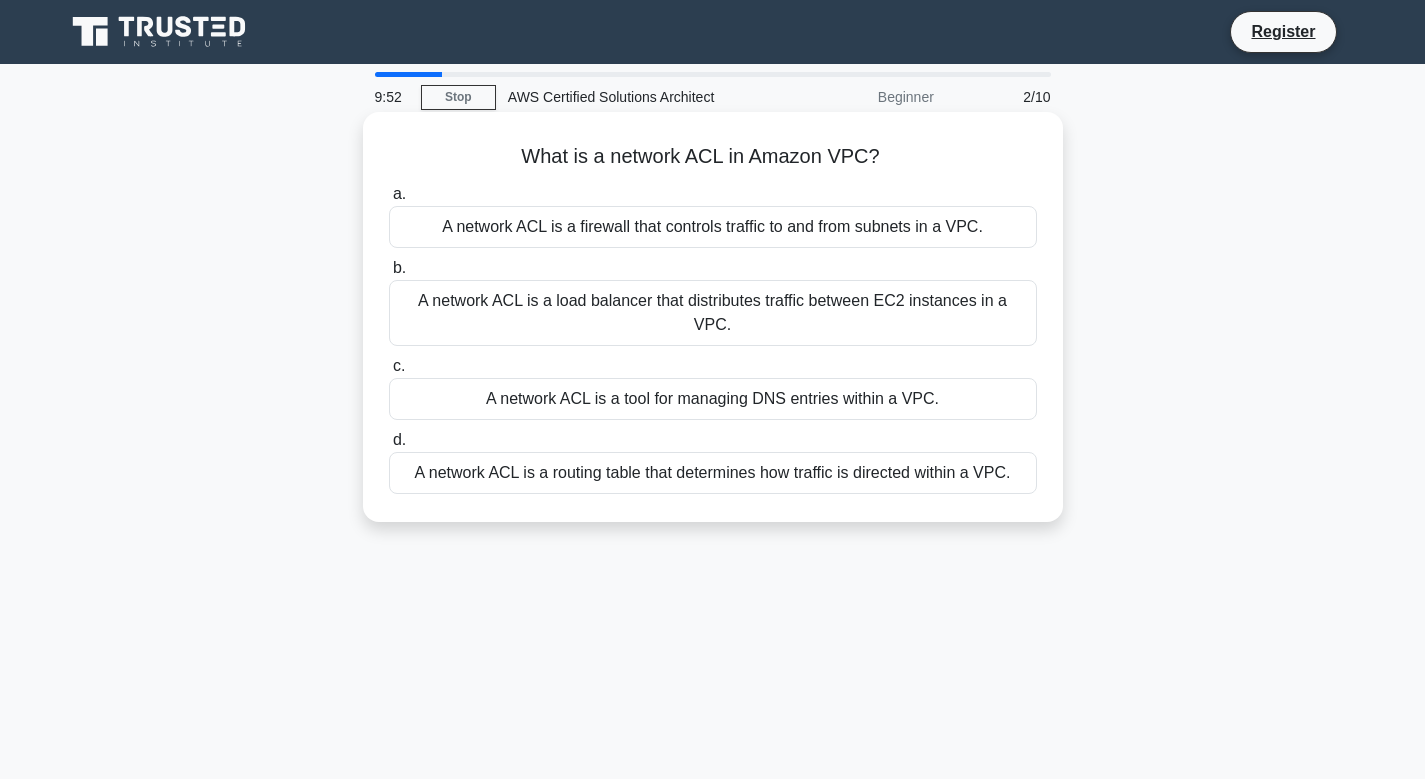 click on "A network ACL is a tool for managing DNS entries within a VPC." at bounding box center (713, 399) 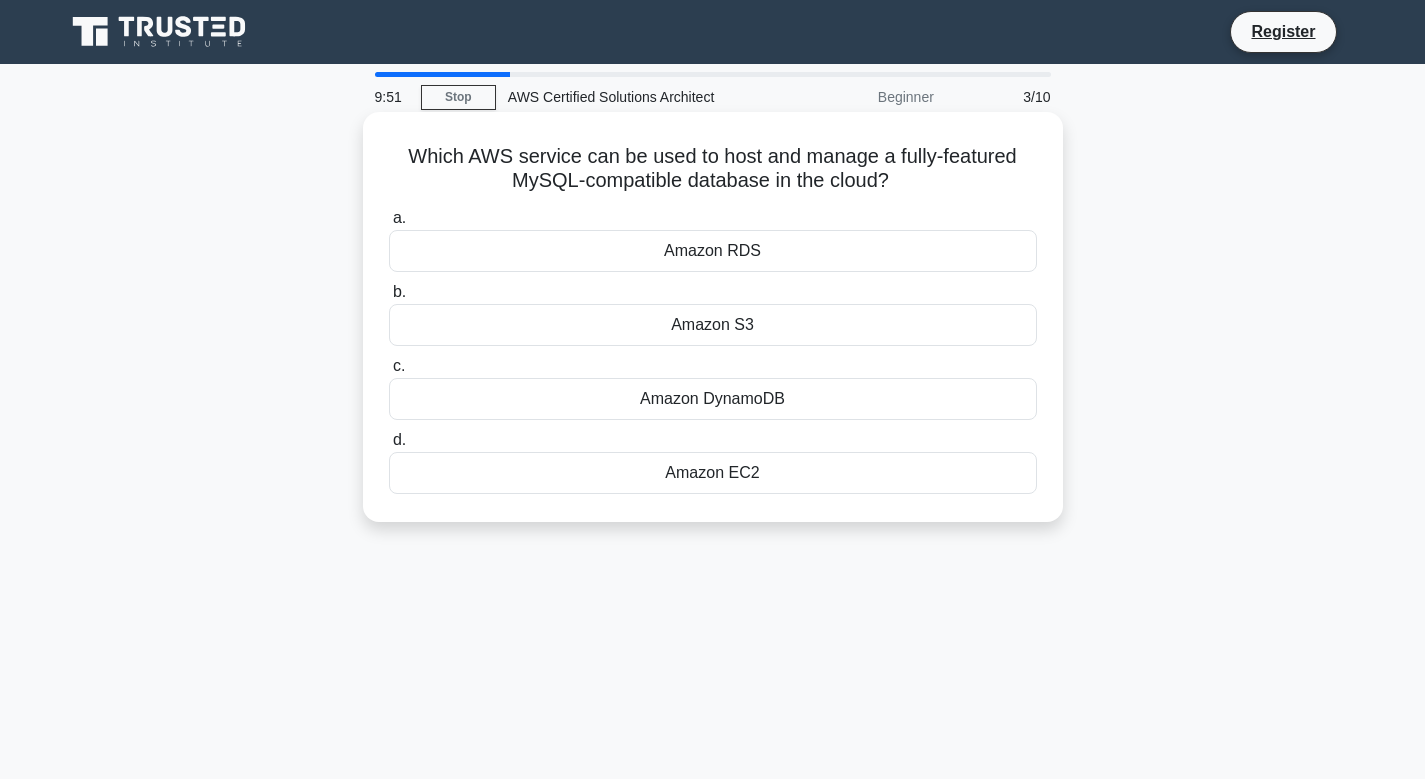 click on "Amazon S3" at bounding box center [713, 325] 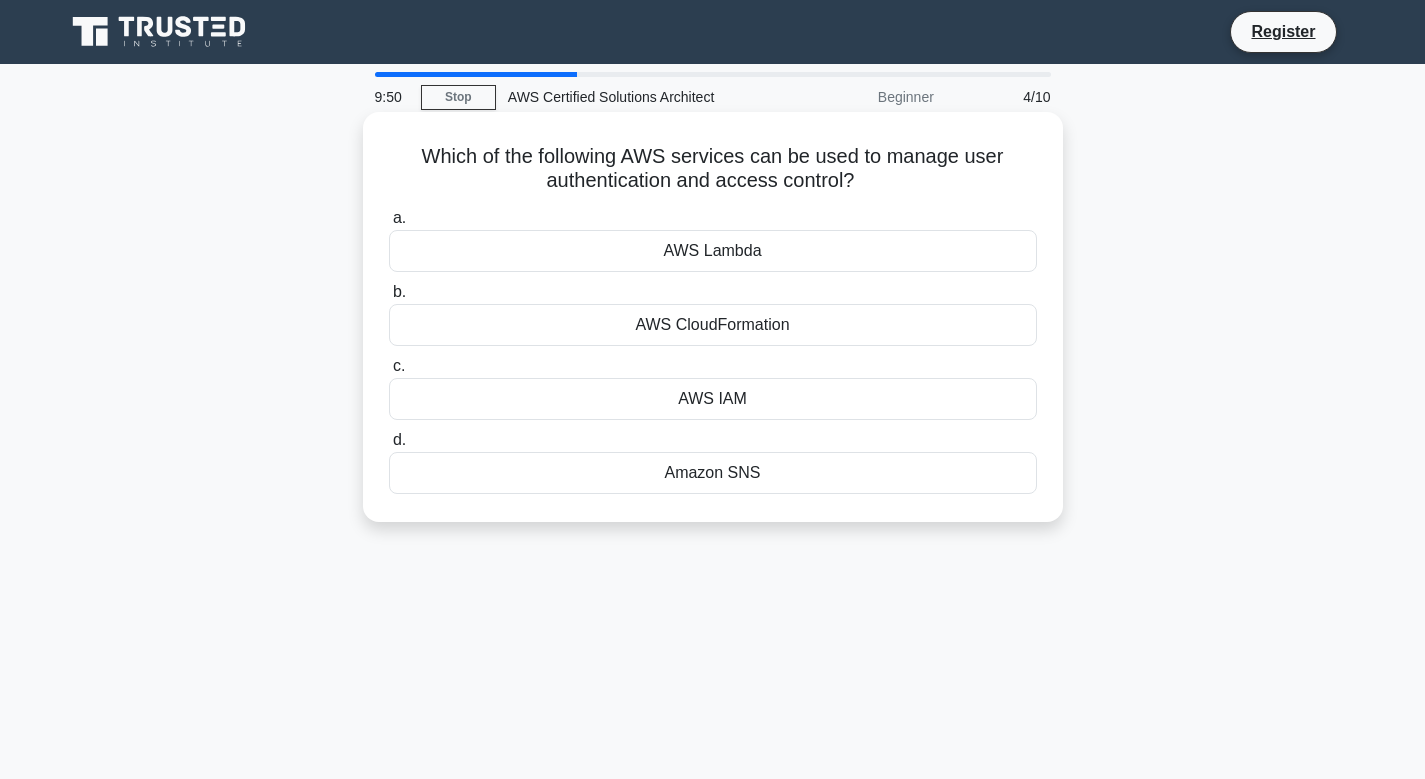 click on "AWS IAM" at bounding box center [713, 399] 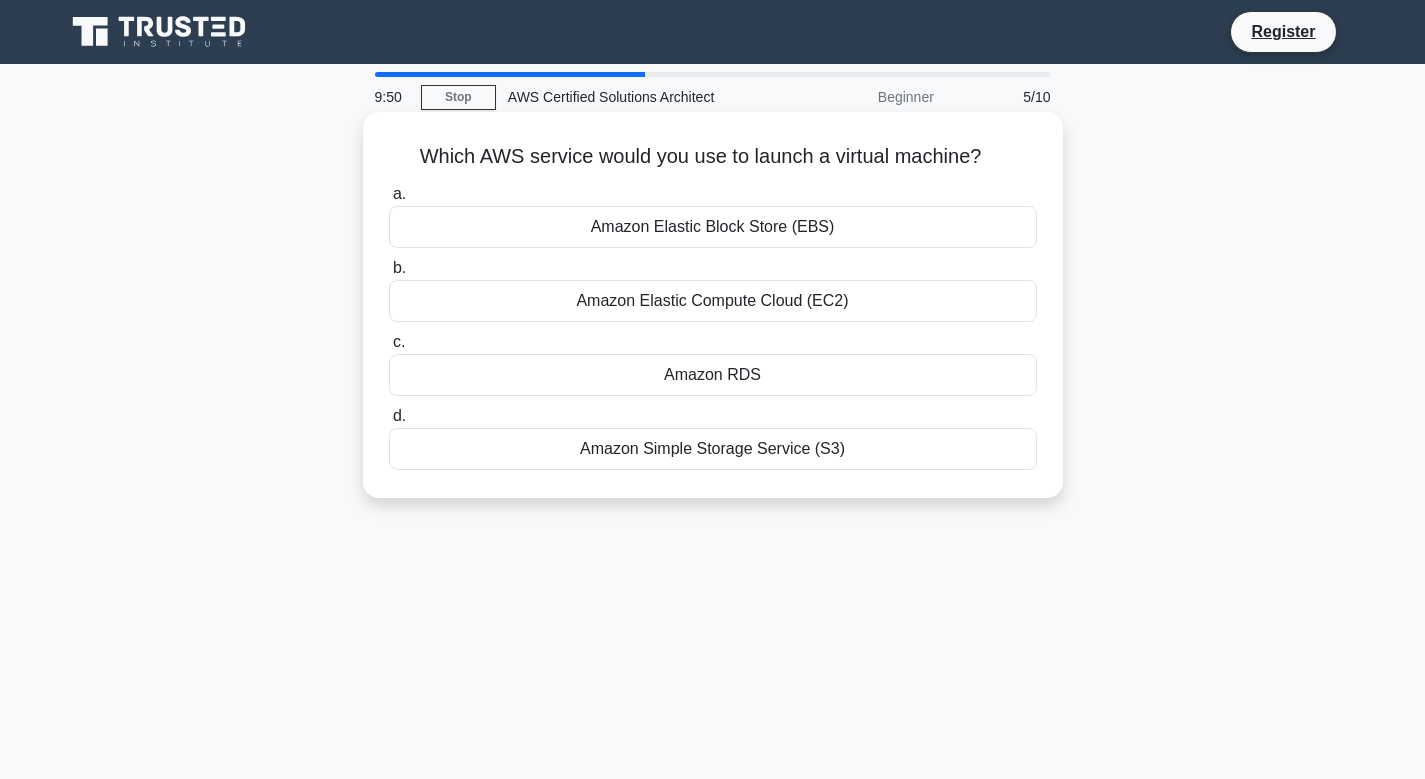 click on "Amazon Simple Storage Service (S3)" at bounding box center [713, 449] 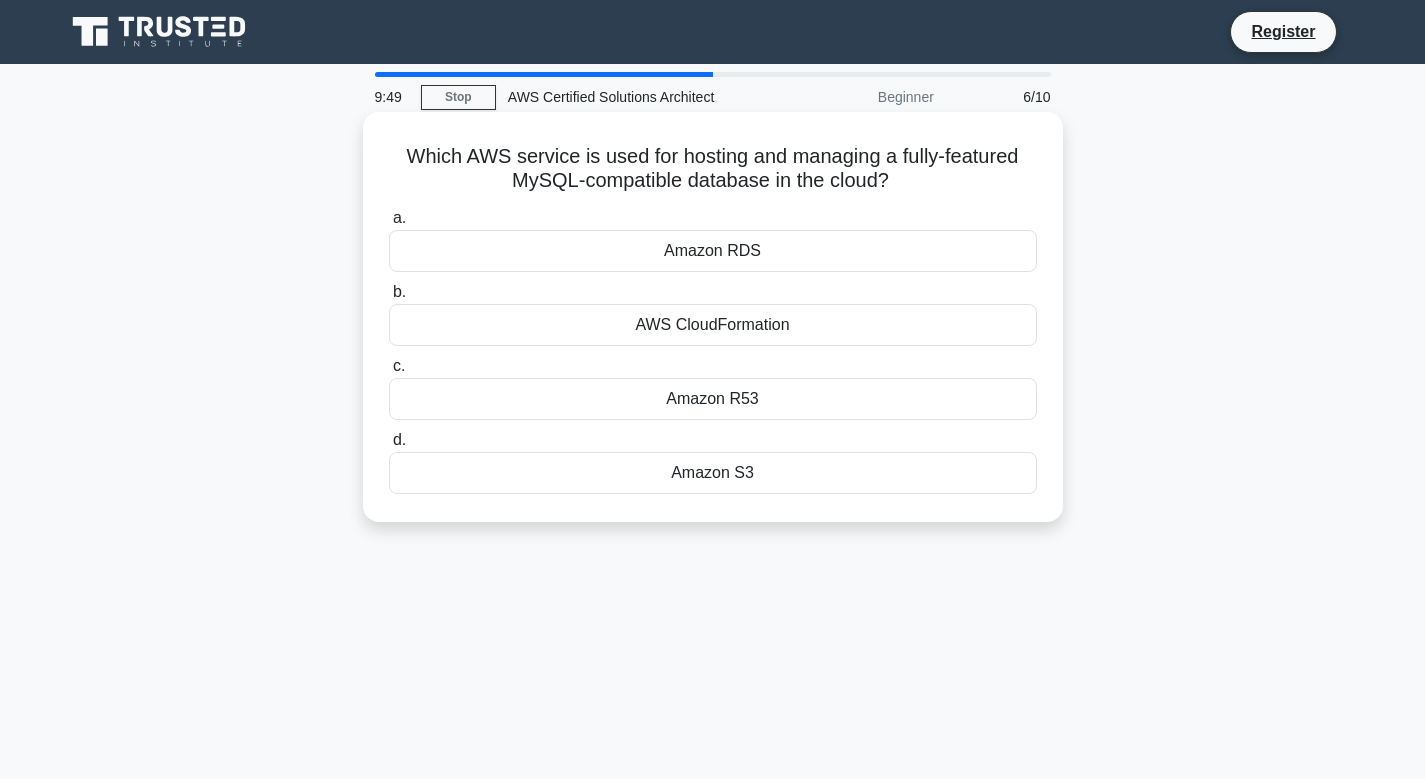 click on "Amazon RDS" at bounding box center [713, 251] 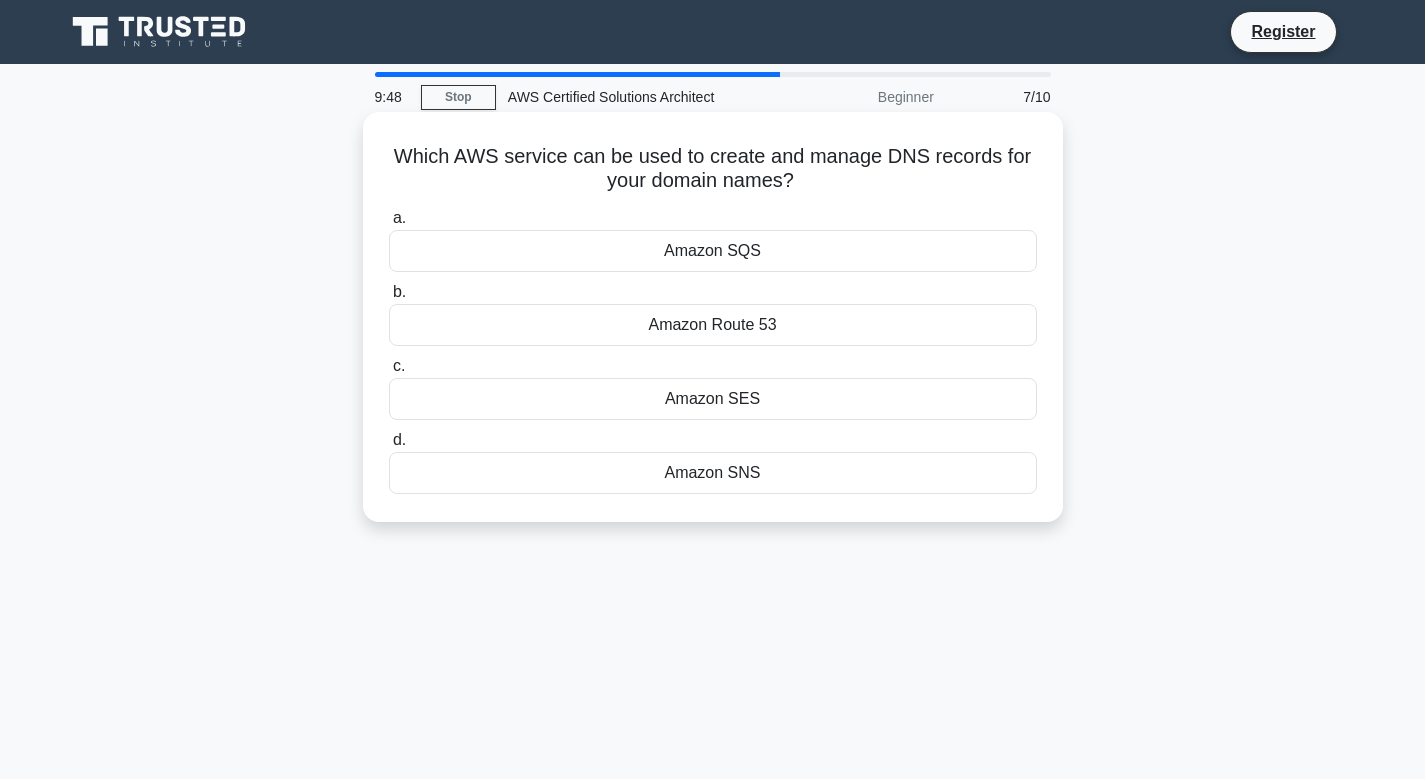 click on "Amazon Route 53" at bounding box center [713, 325] 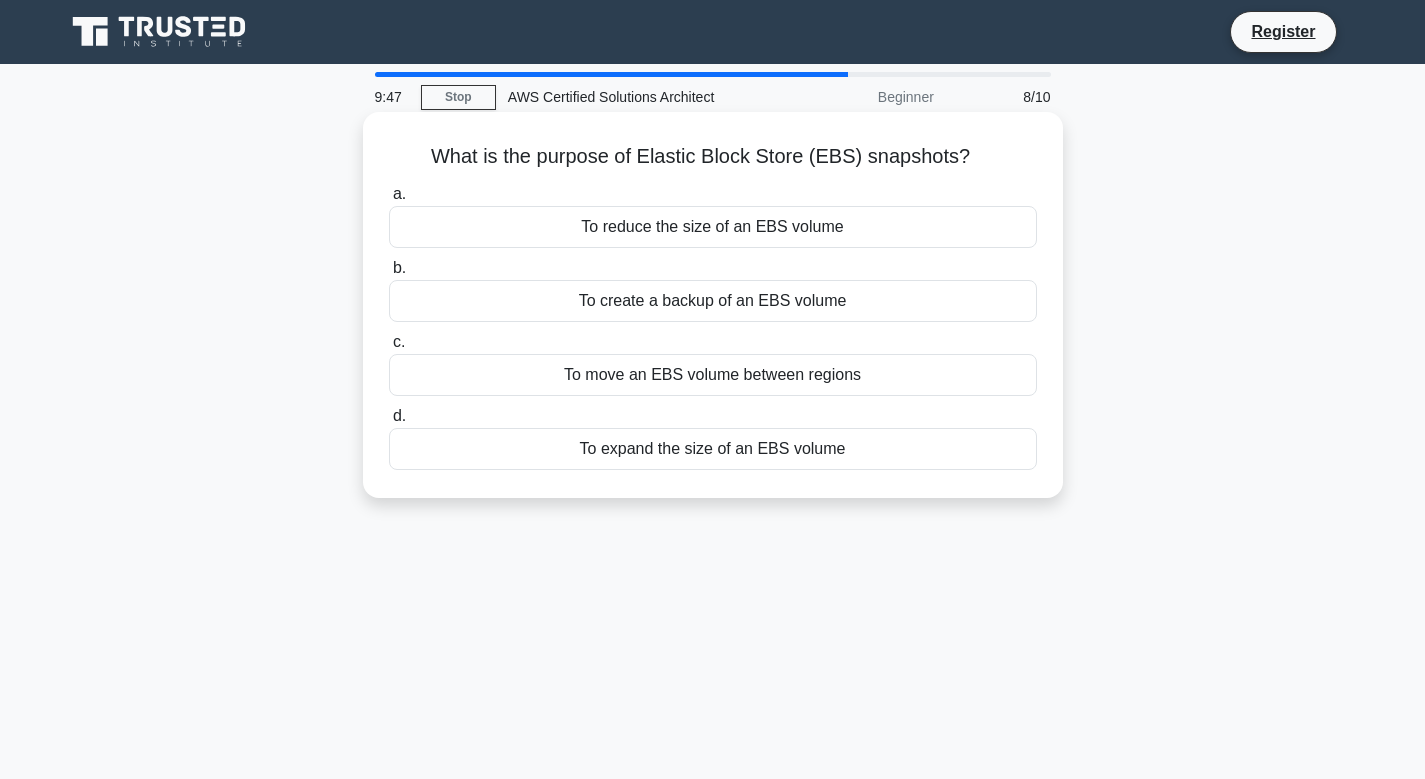 click on "To move an EBS volume between regions" at bounding box center [713, 375] 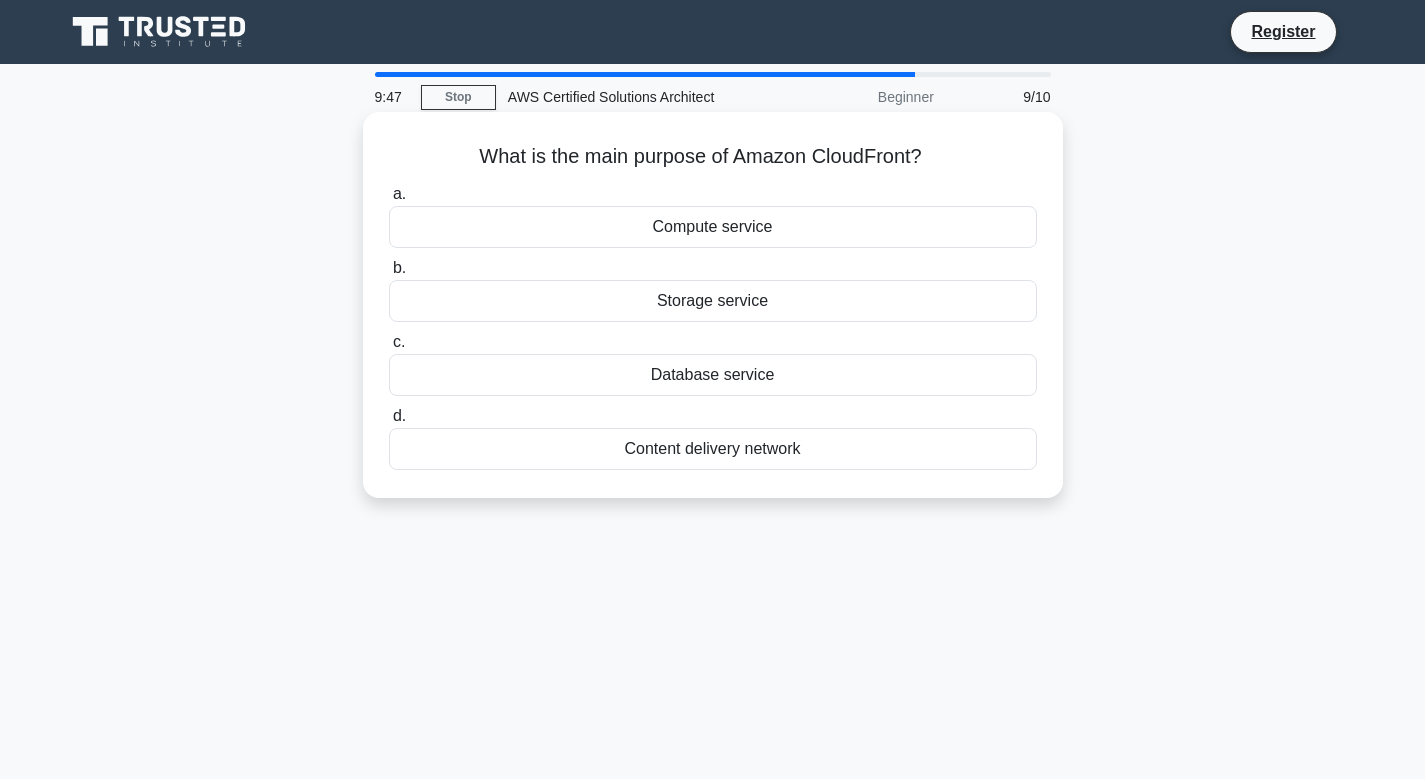 click on "Content delivery network" at bounding box center (713, 449) 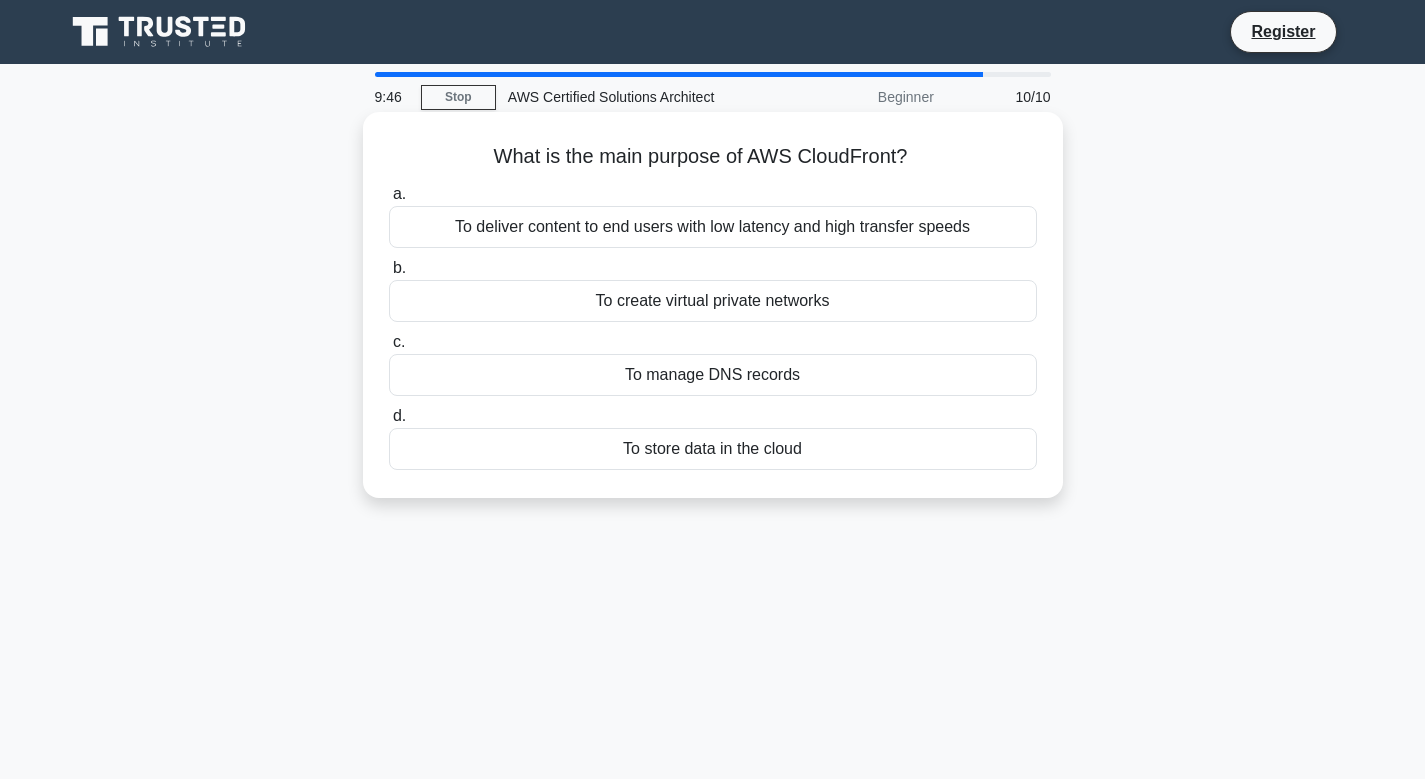 click on "a.
To deliver content to end users with low latency and high transfer speeds
b.
To create virtual private networks
c. d." at bounding box center [713, 326] 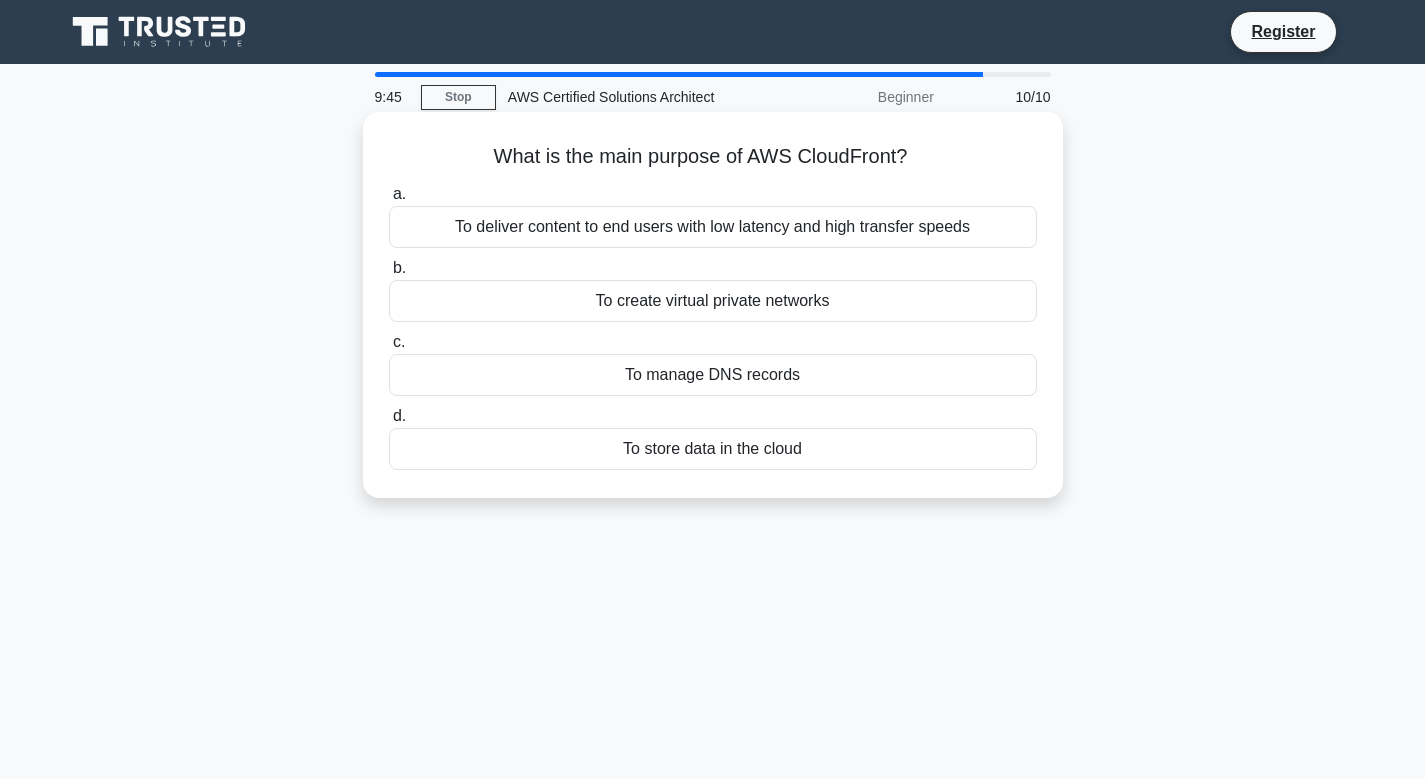 click on "To deliver content to end users with low latency and high transfer speeds" at bounding box center [713, 227] 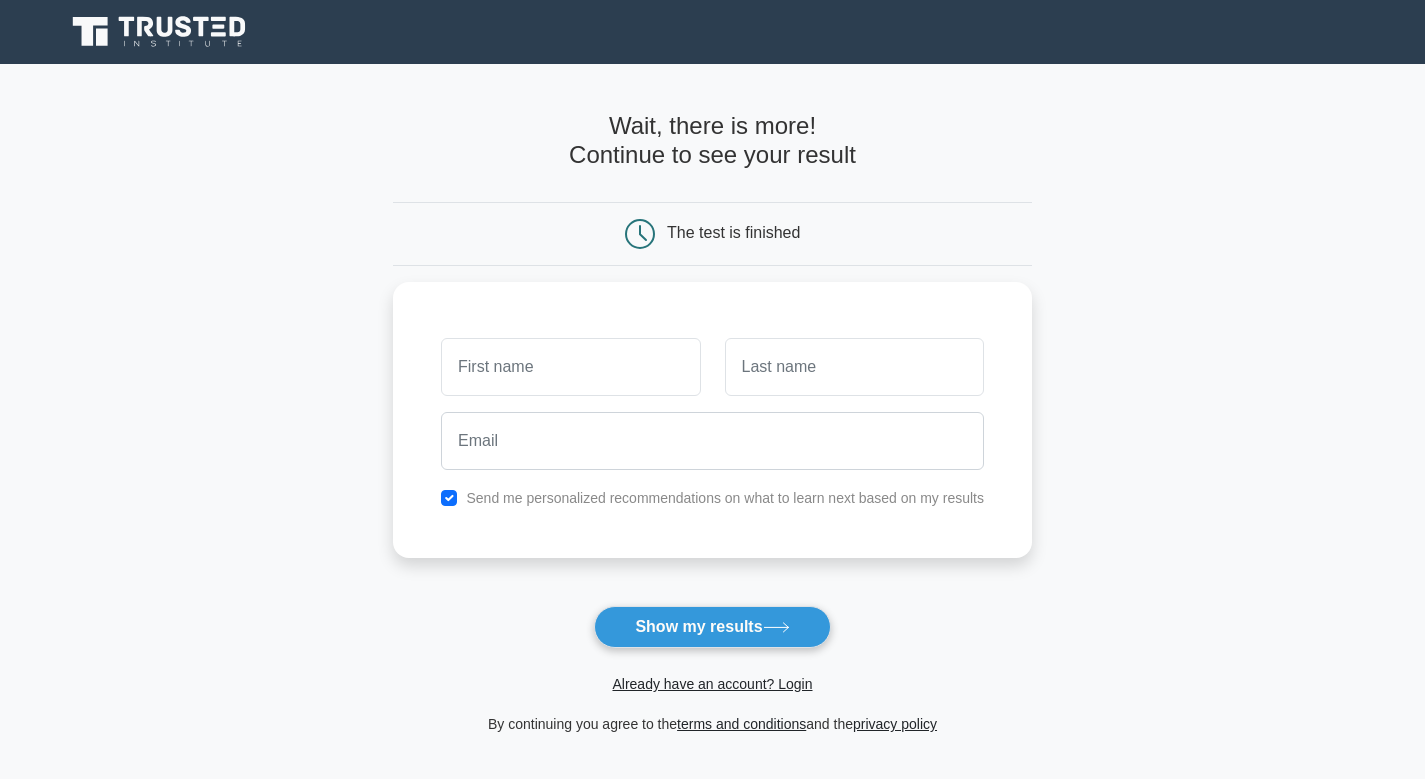 scroll, scrollTop: 0, scrollLeft: 0, axis: both 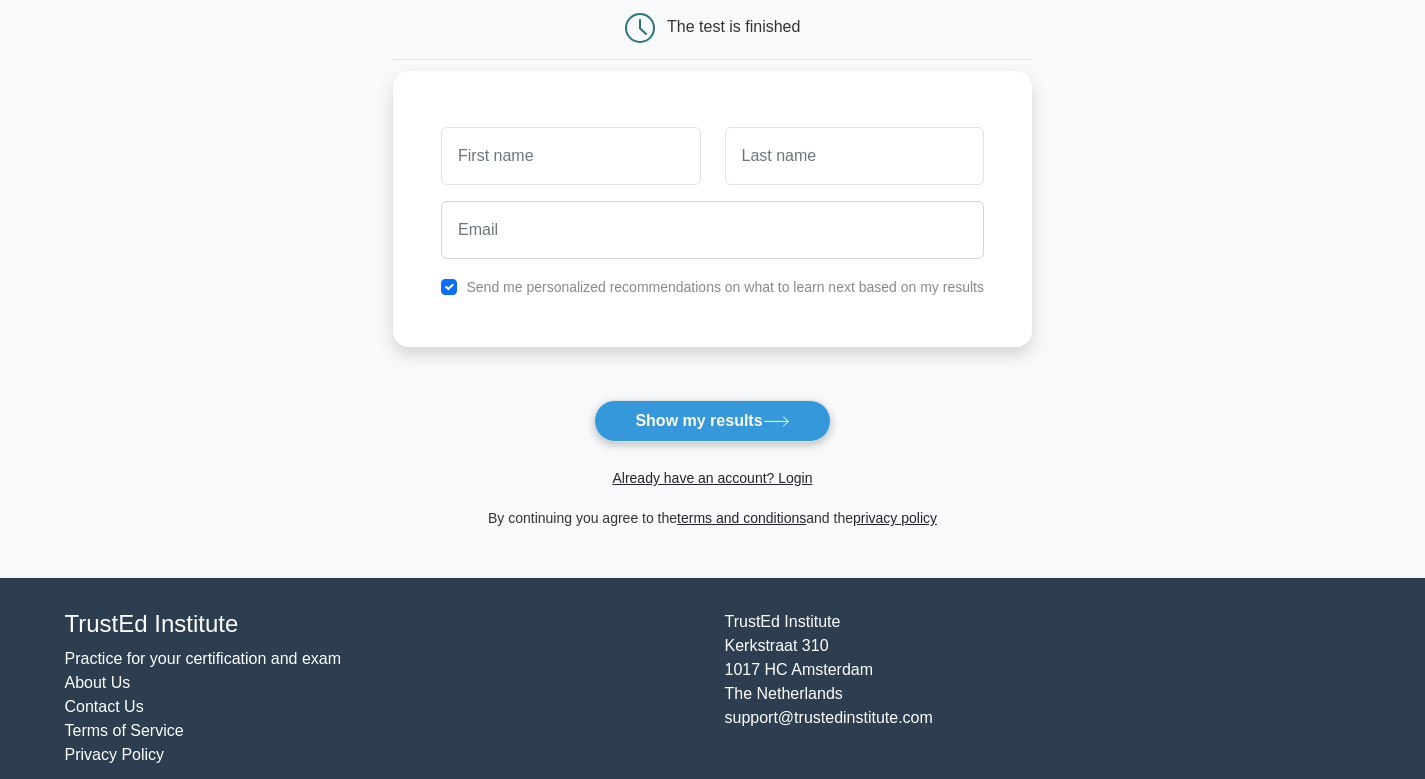 click on "Send me personalized recommendations on what to learn next based on my results" at bounding box center (712, 287) 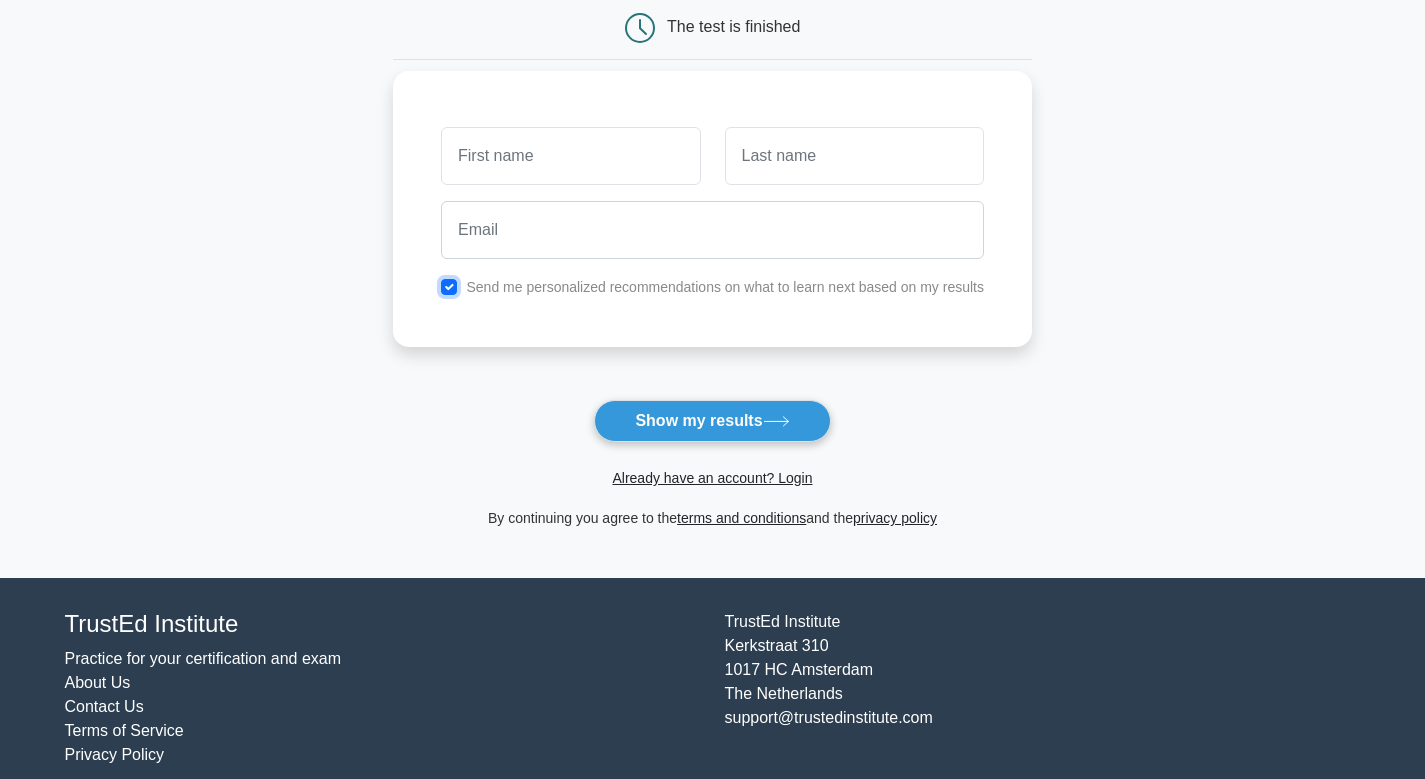click at bounding box center (449, 287) 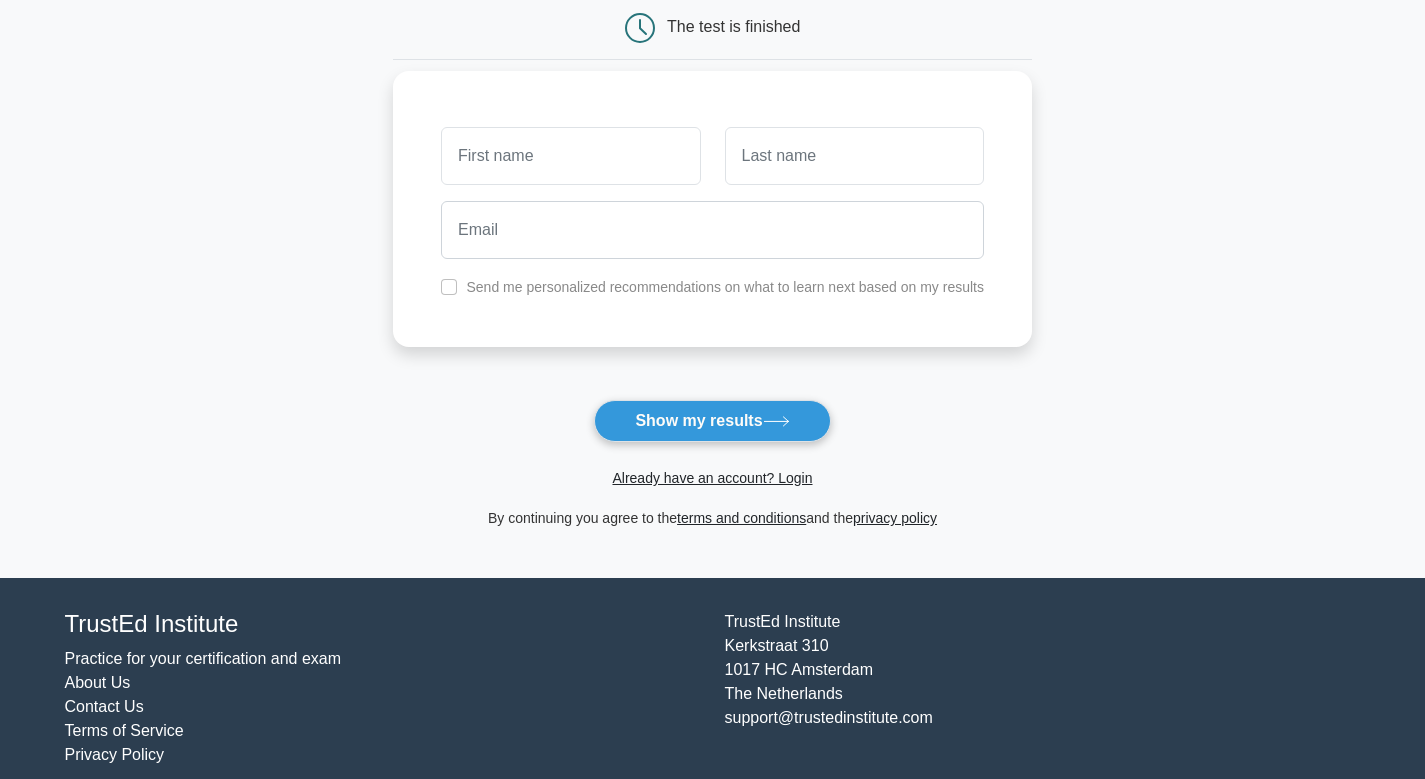 click at bounding box center [712, 230] 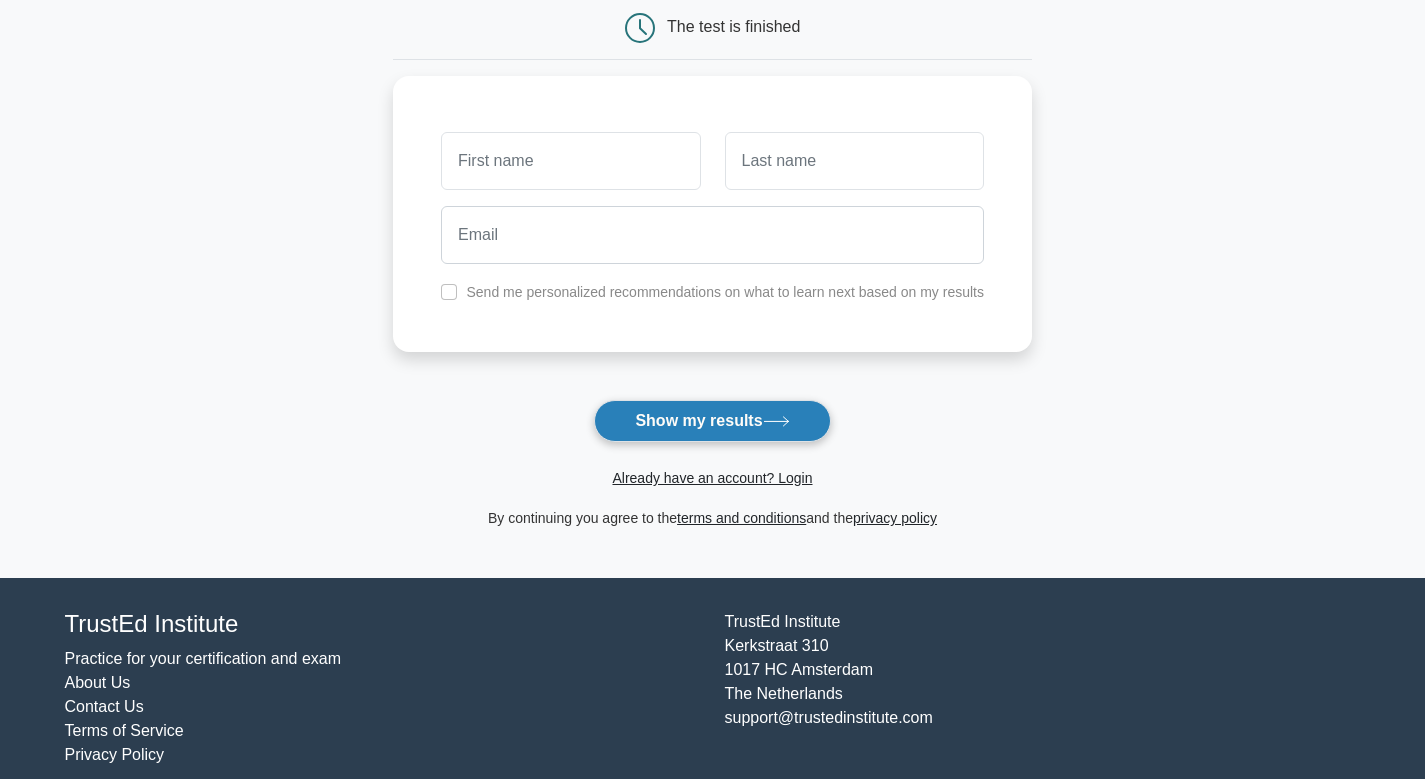 click on "Show my results" at bounding box center [712, 421] 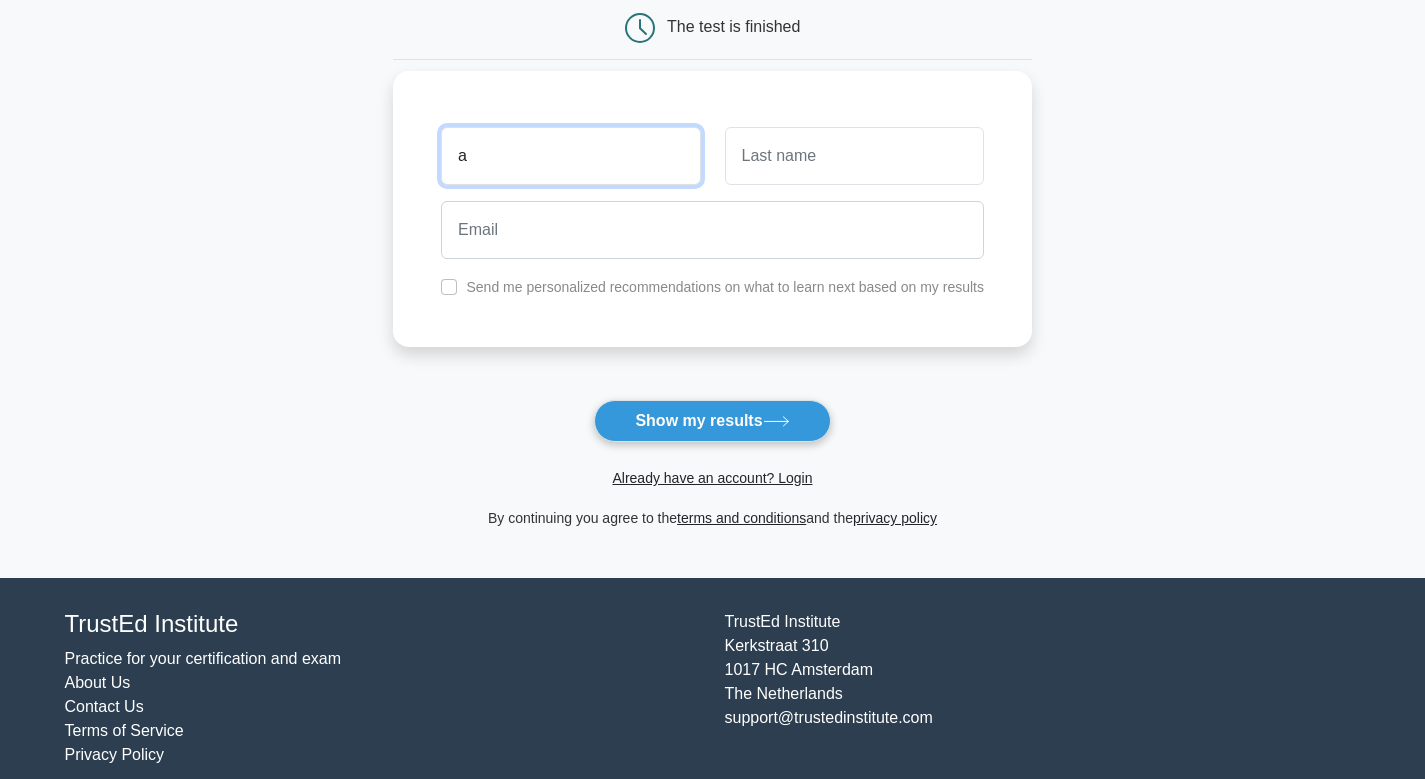 type on "a" 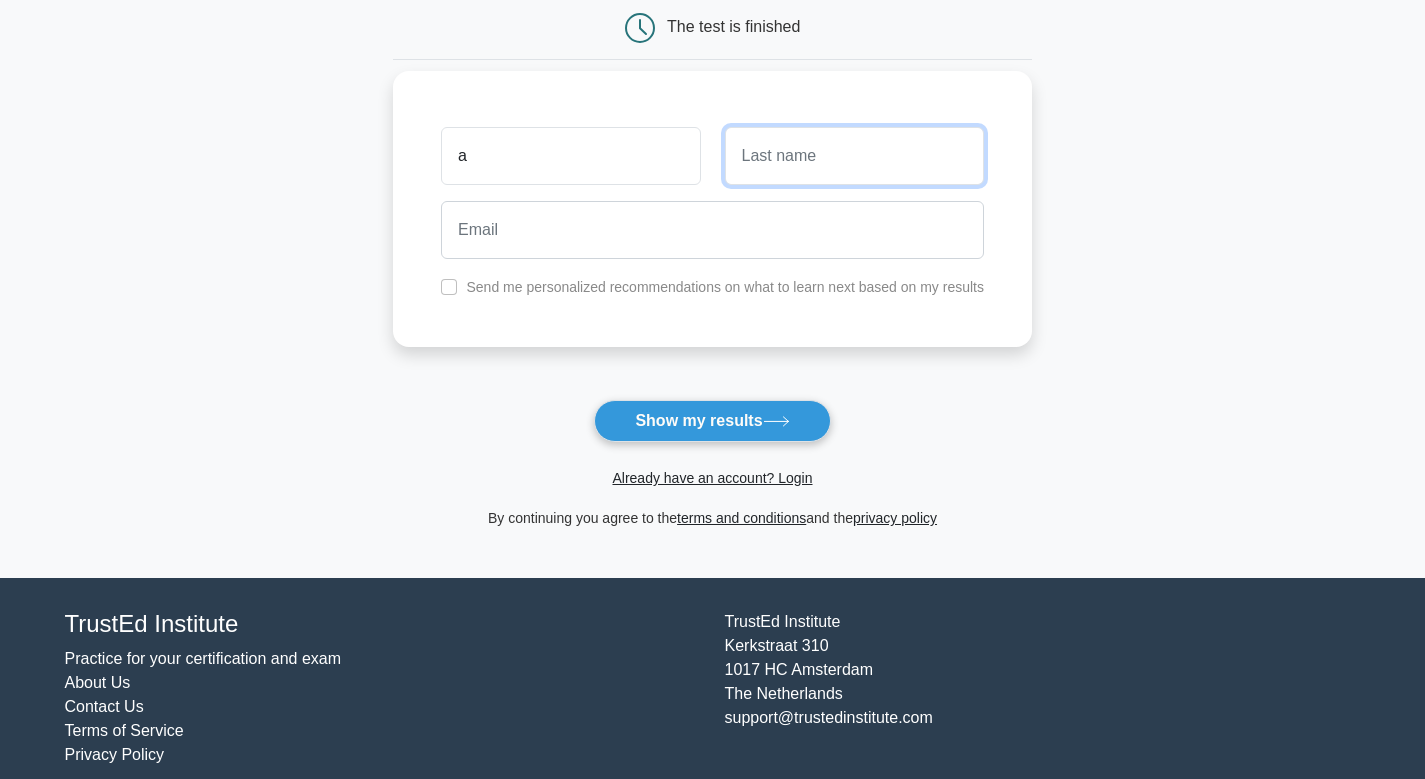 click at bounding box center (854, 156) 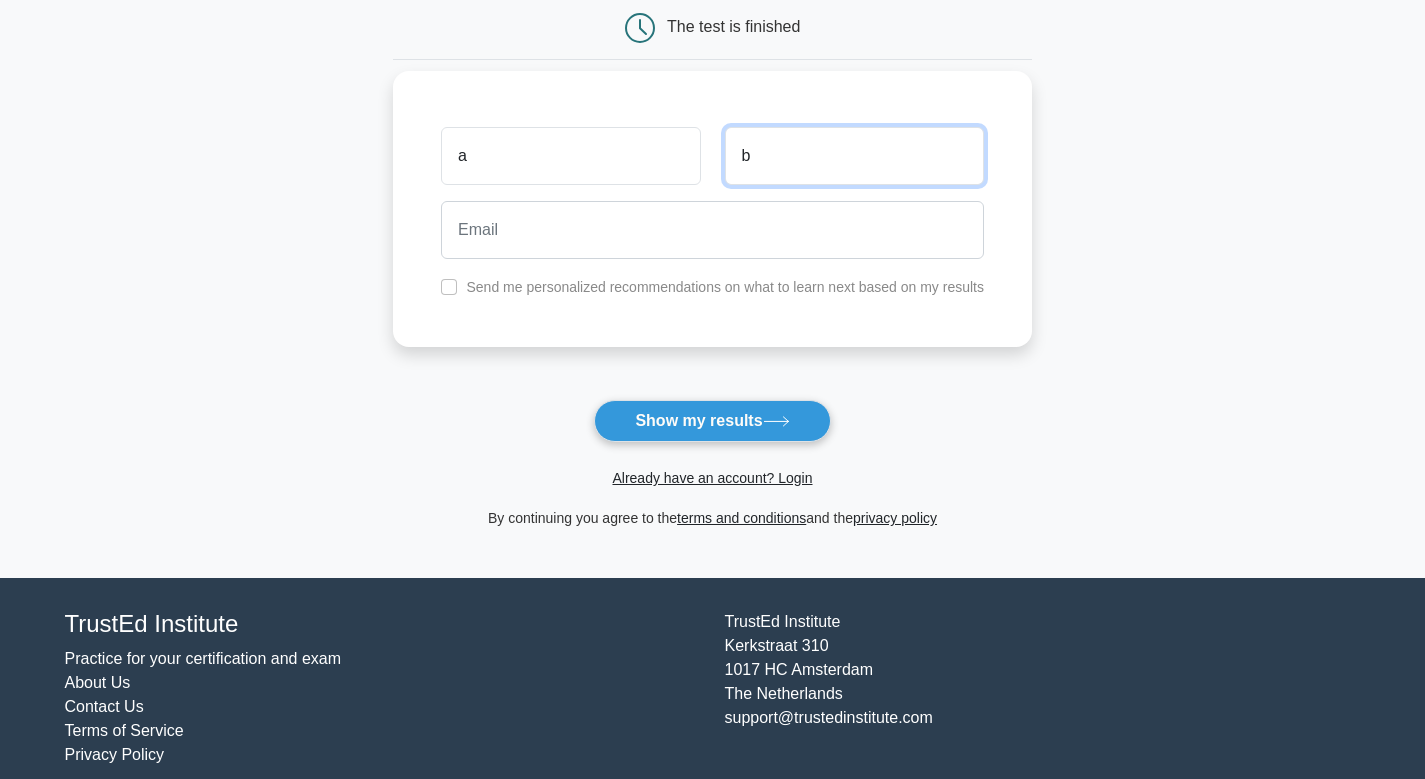 type on "b" 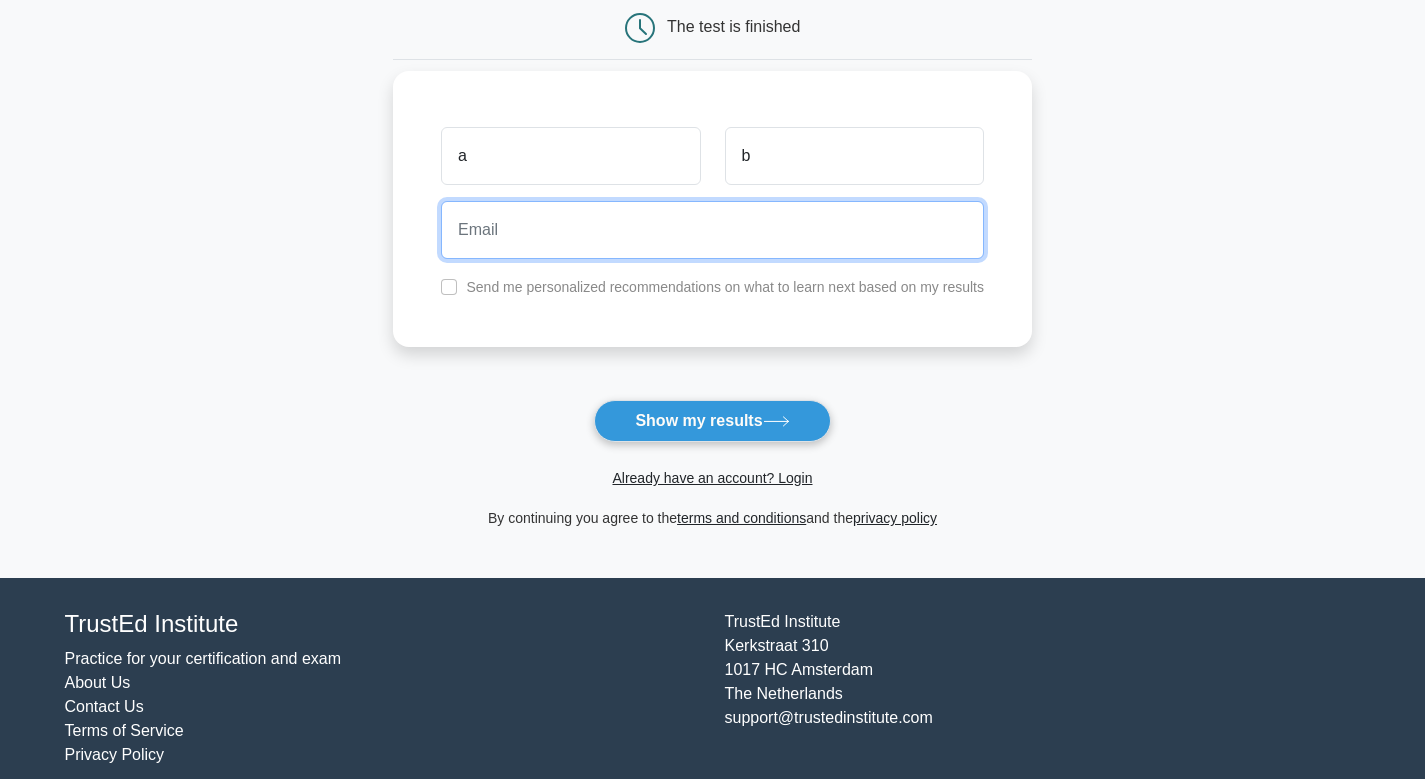 click at bounding box center (712, 230) 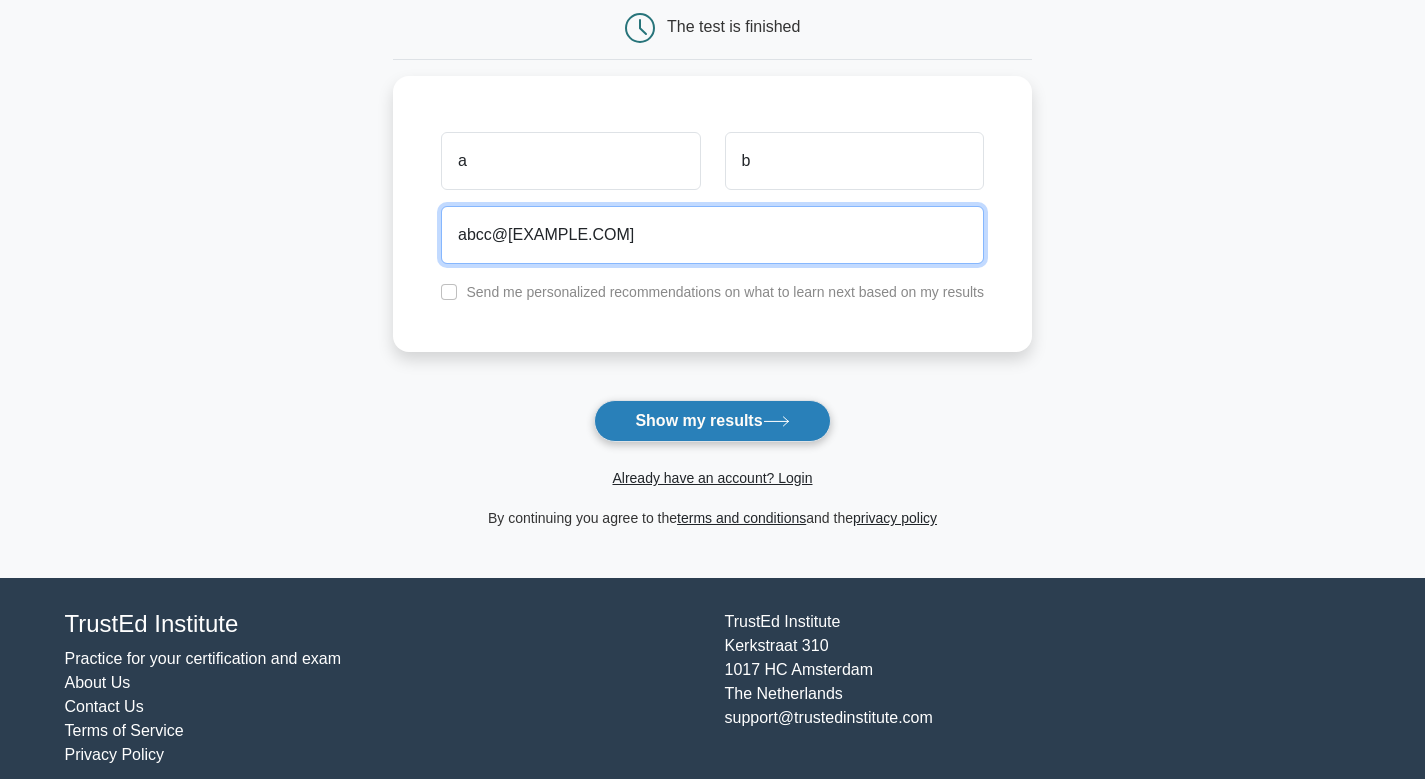 type on "abcc@[EXAMPLE.COM]" 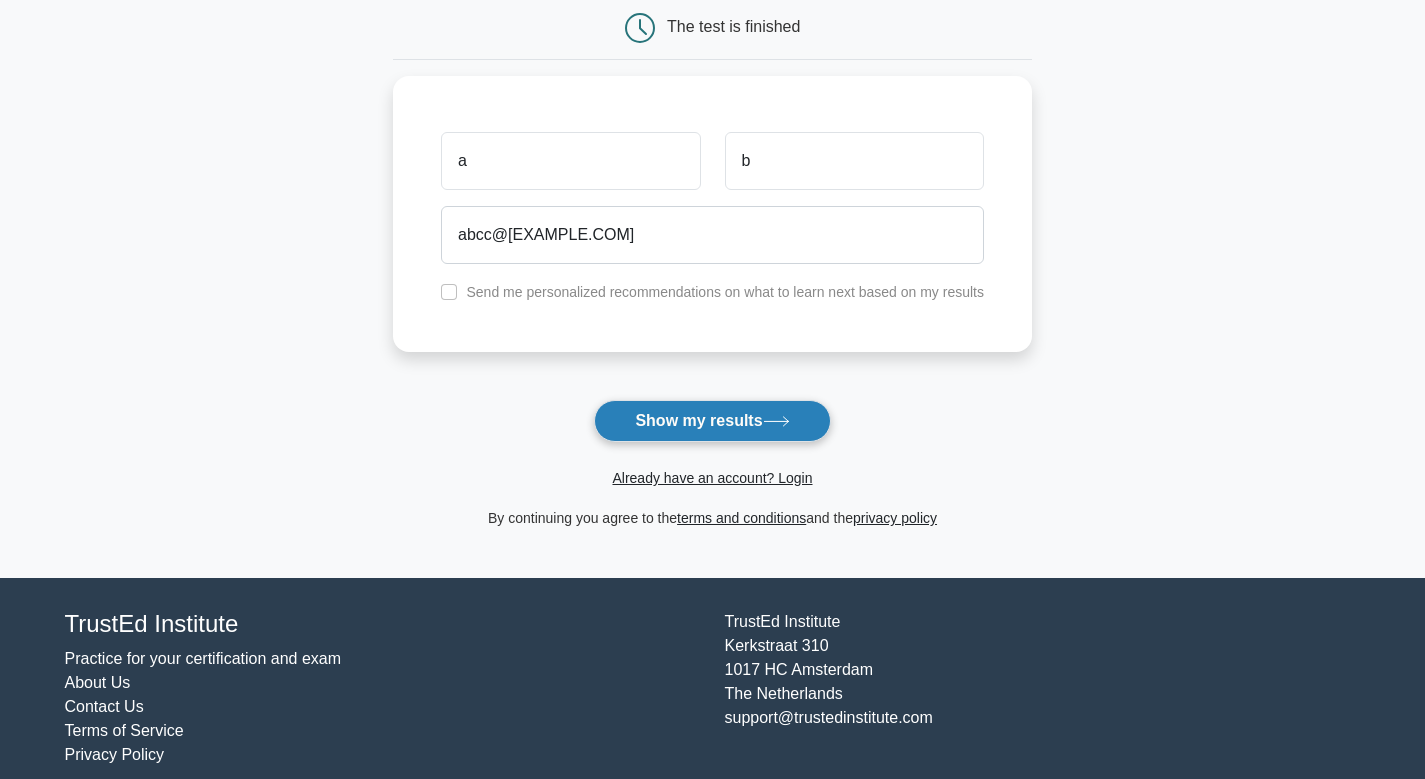 click on "Show my results" at bounding box center (712, 421) 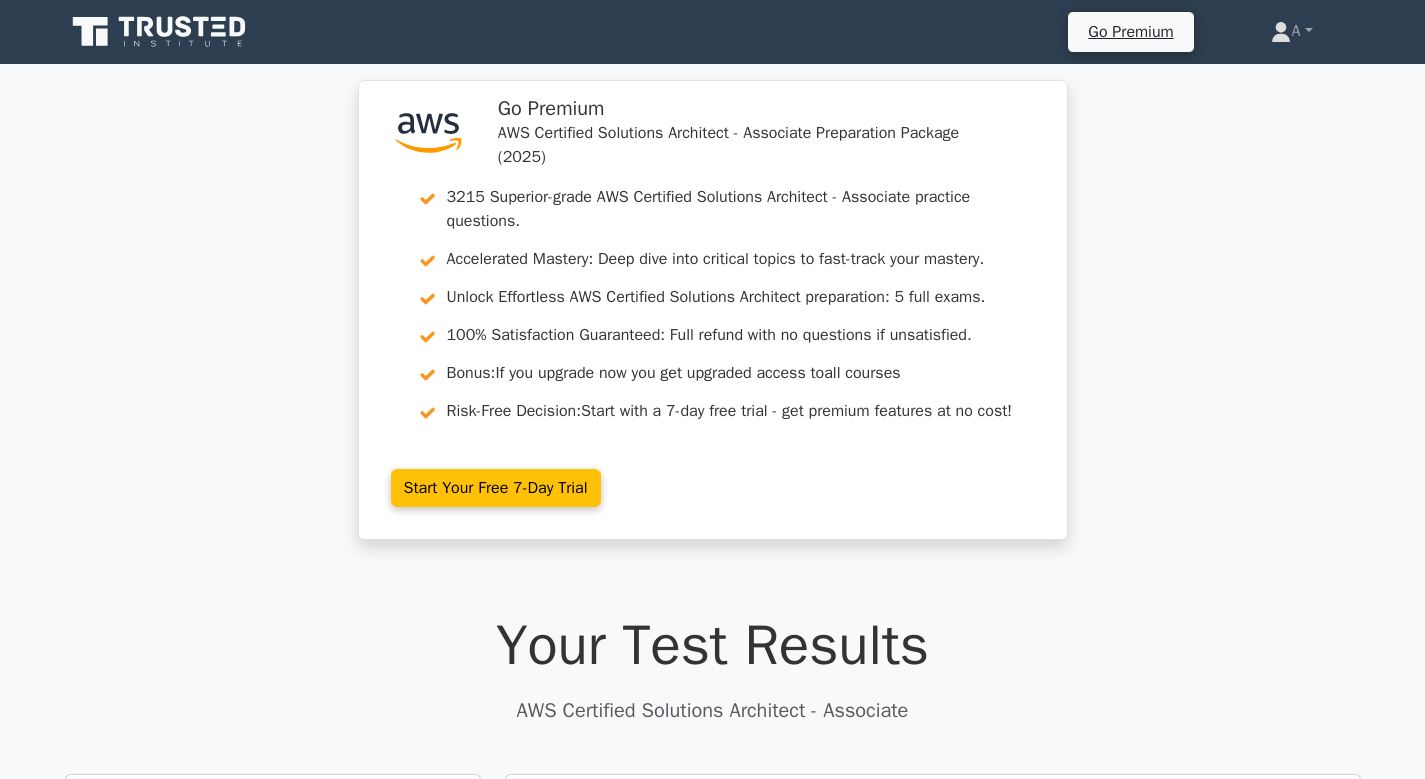 scroll, scrollTop: 0, scrollLeft: 0, axis: both 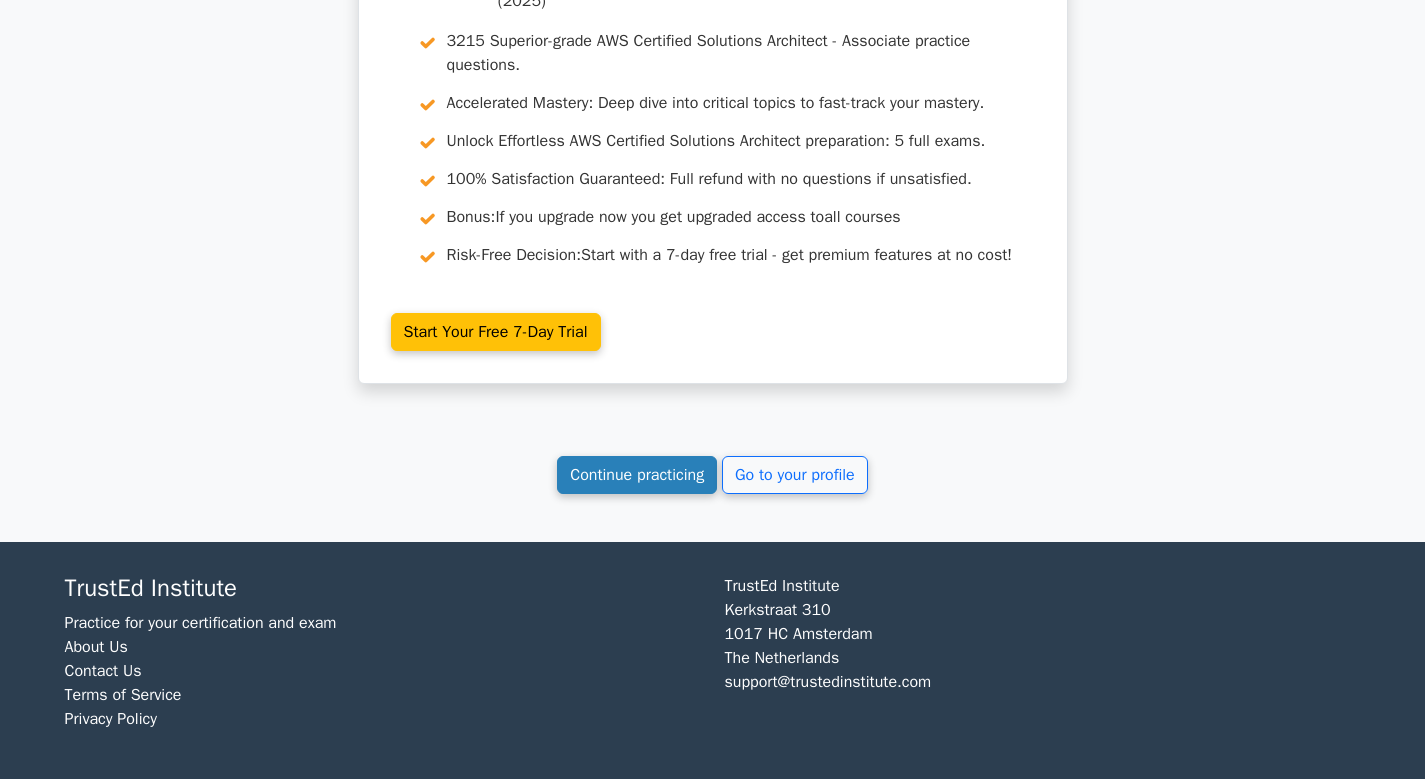 click on "Continue practicing" at bounding box center [637, 475] 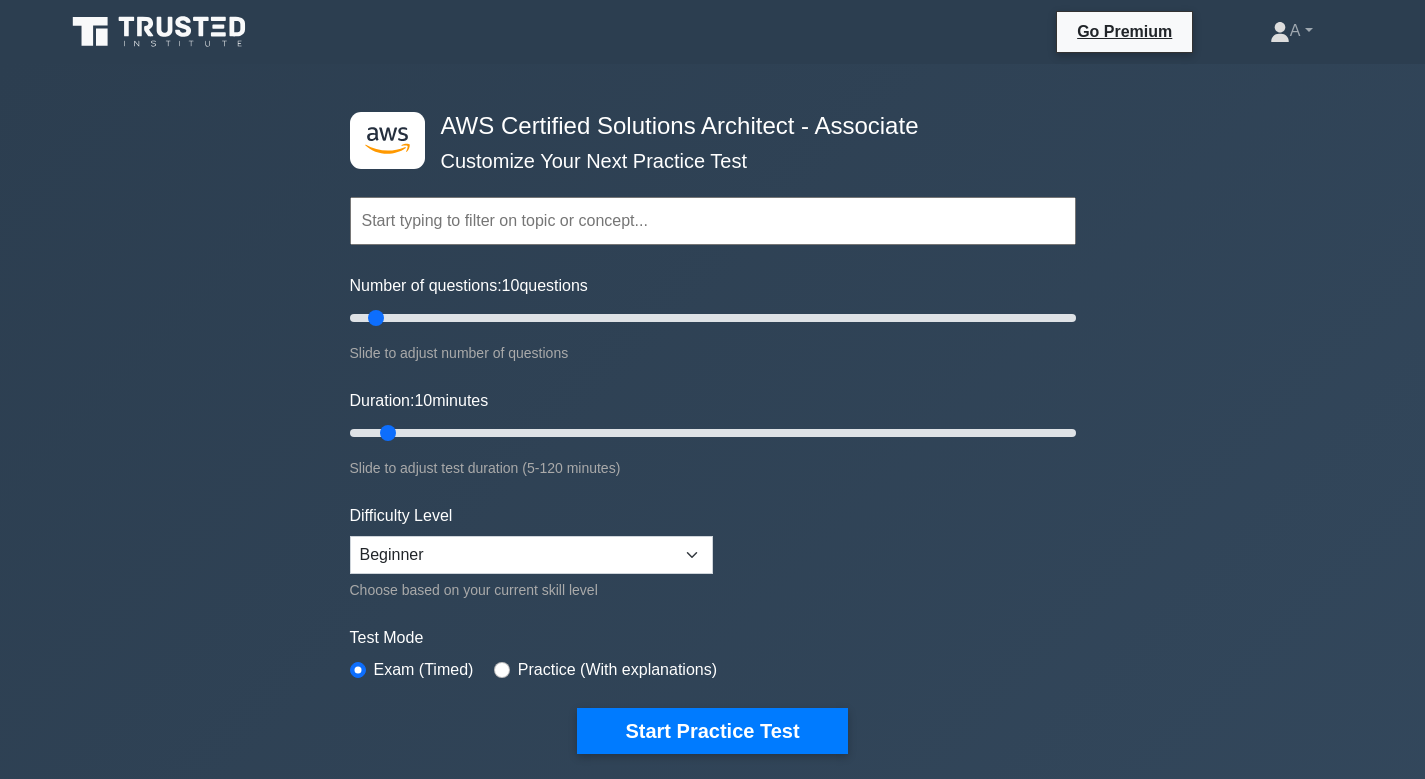 scroll, scrollTop: 0, scrollLeft: 0, axis: both 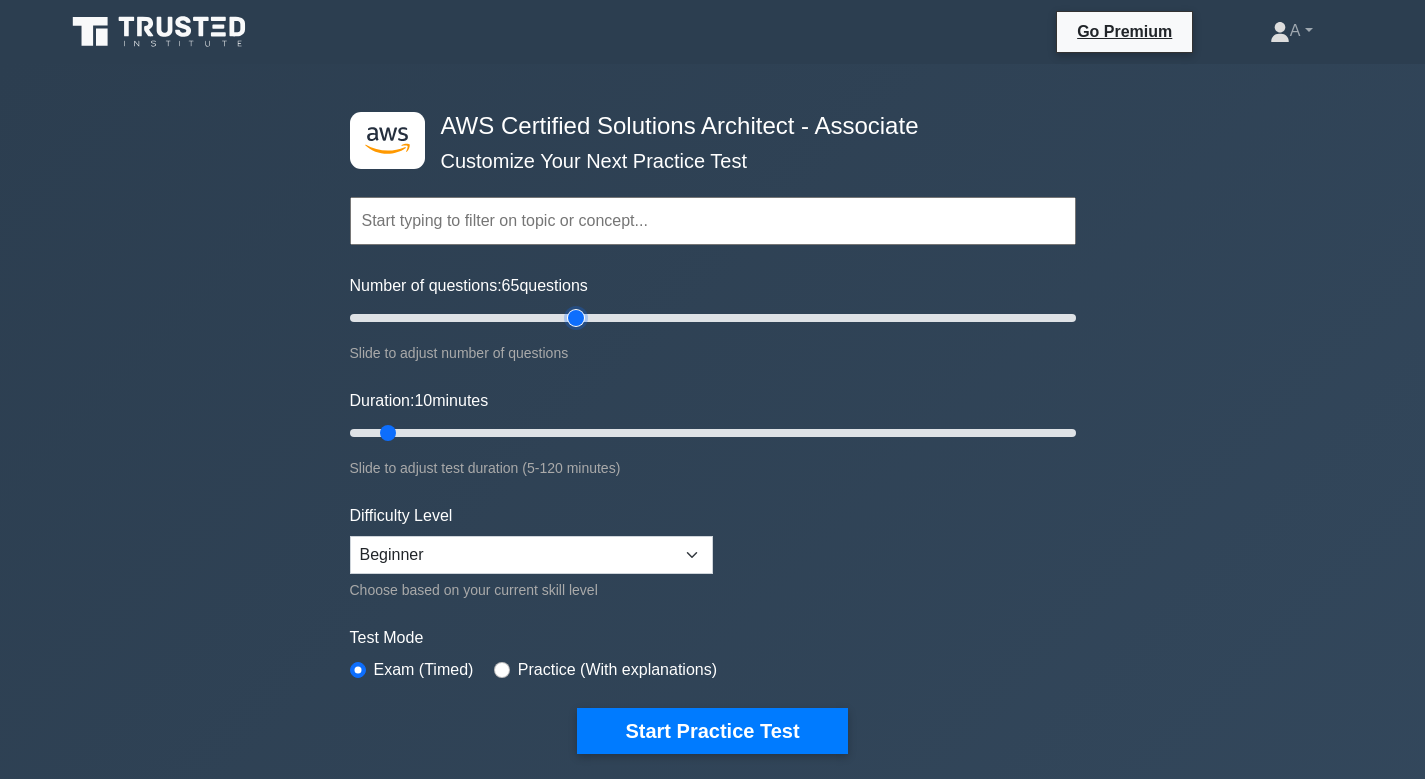 drag, startPoint x: 379, startPoint y: 311, endPoint x: 572, endPoint y: 317, distance: 193.09325 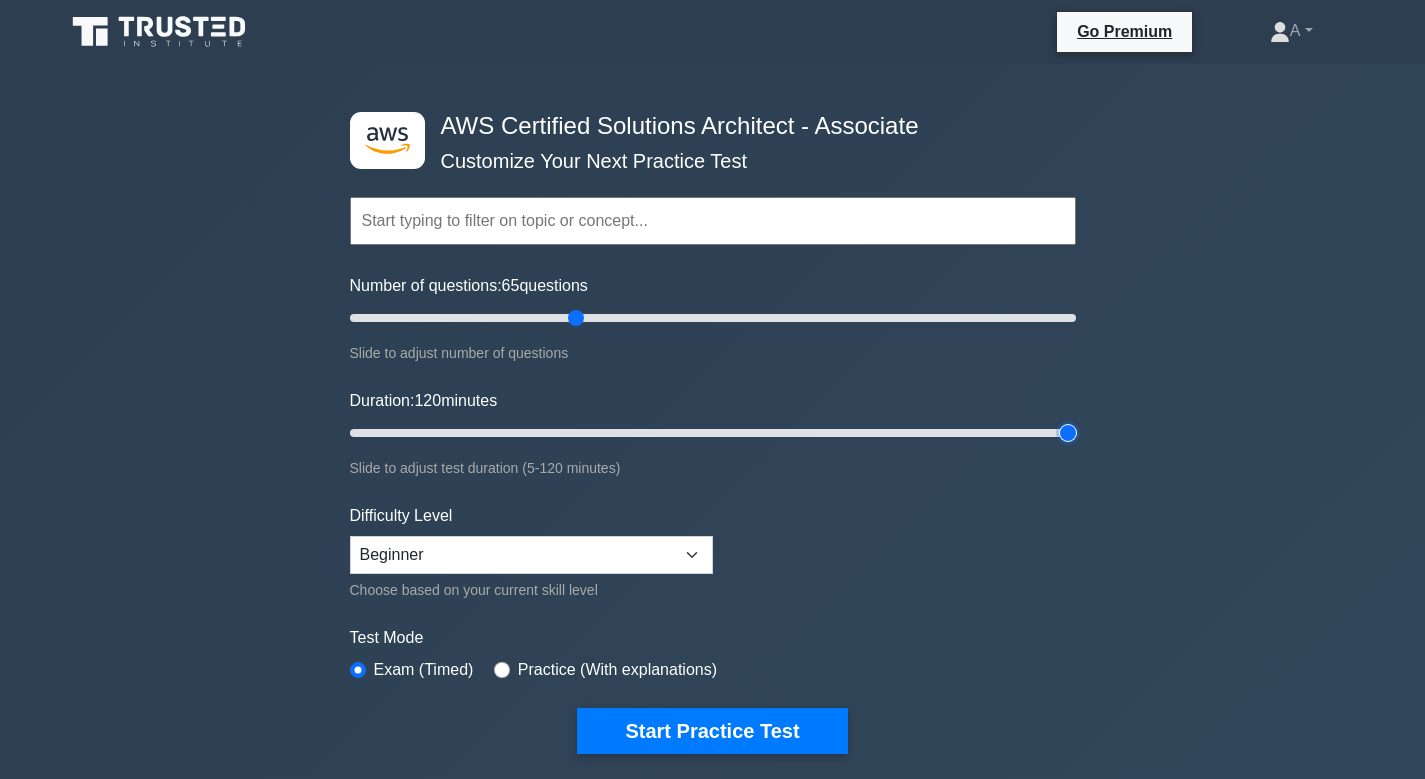 drag, startPoint x: 410, startPoint y: 436, endPoint x: 1101, endPoint y: 434, distance: 691.00287 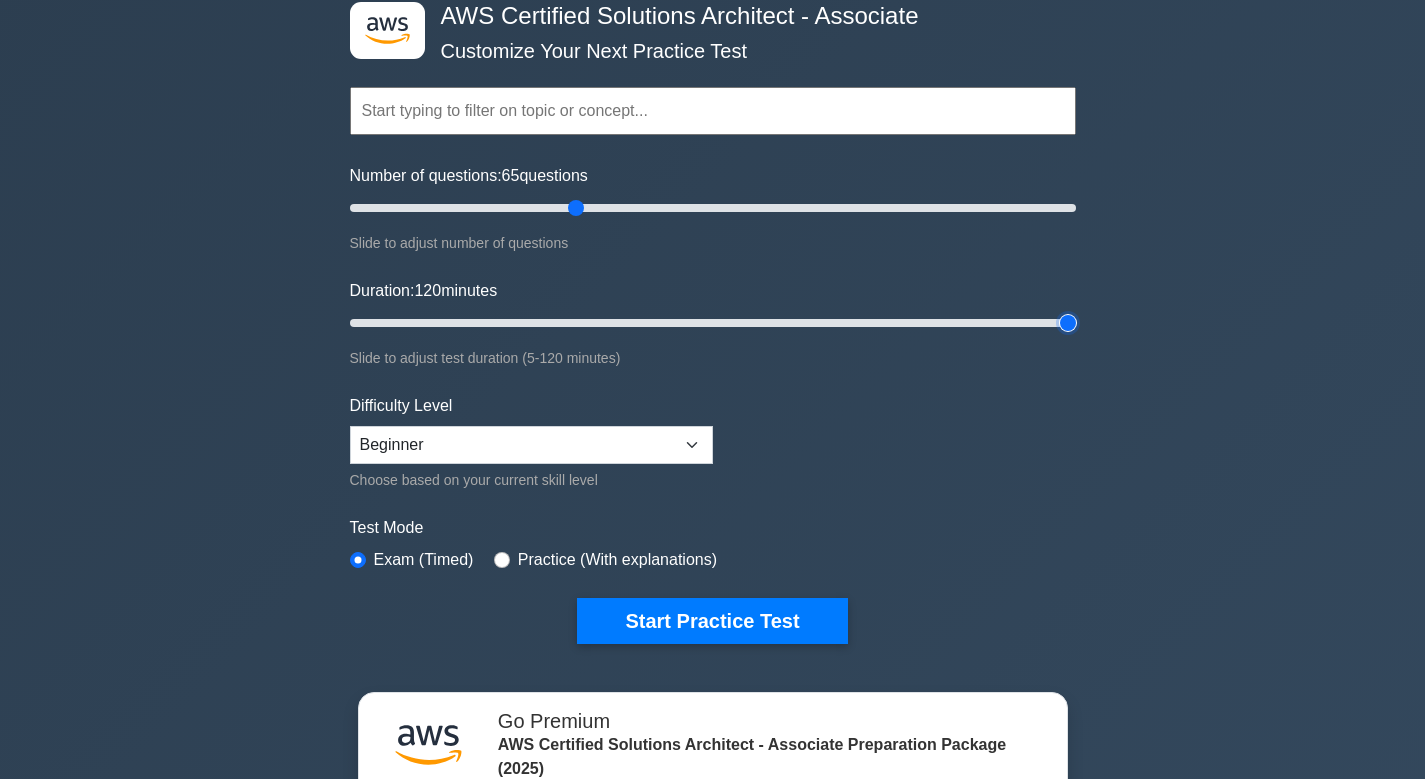 scroll, scrollTop: 163, scrollLeft: 0, axis: vertical 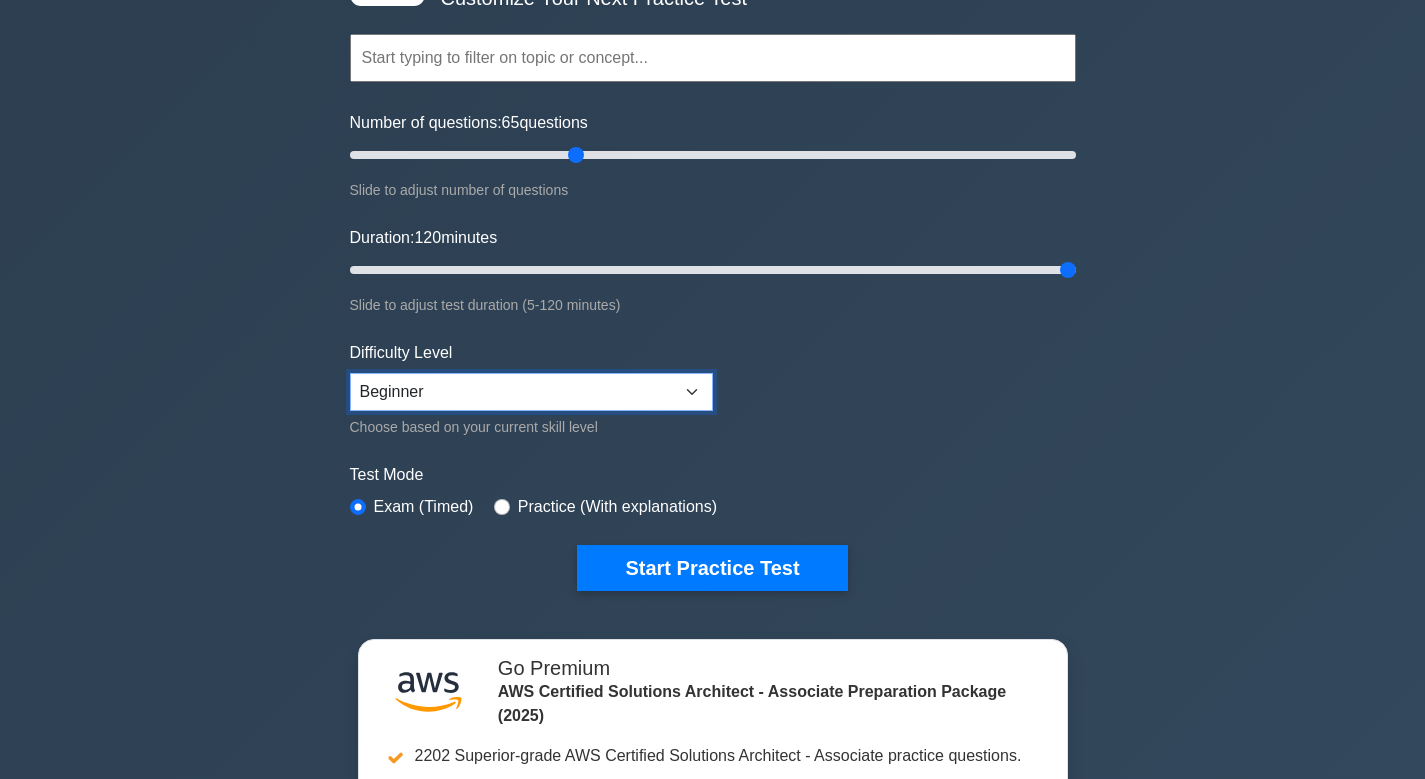 click on "Beginner
Intermediate
Expert" at bounding box center (531, 392) 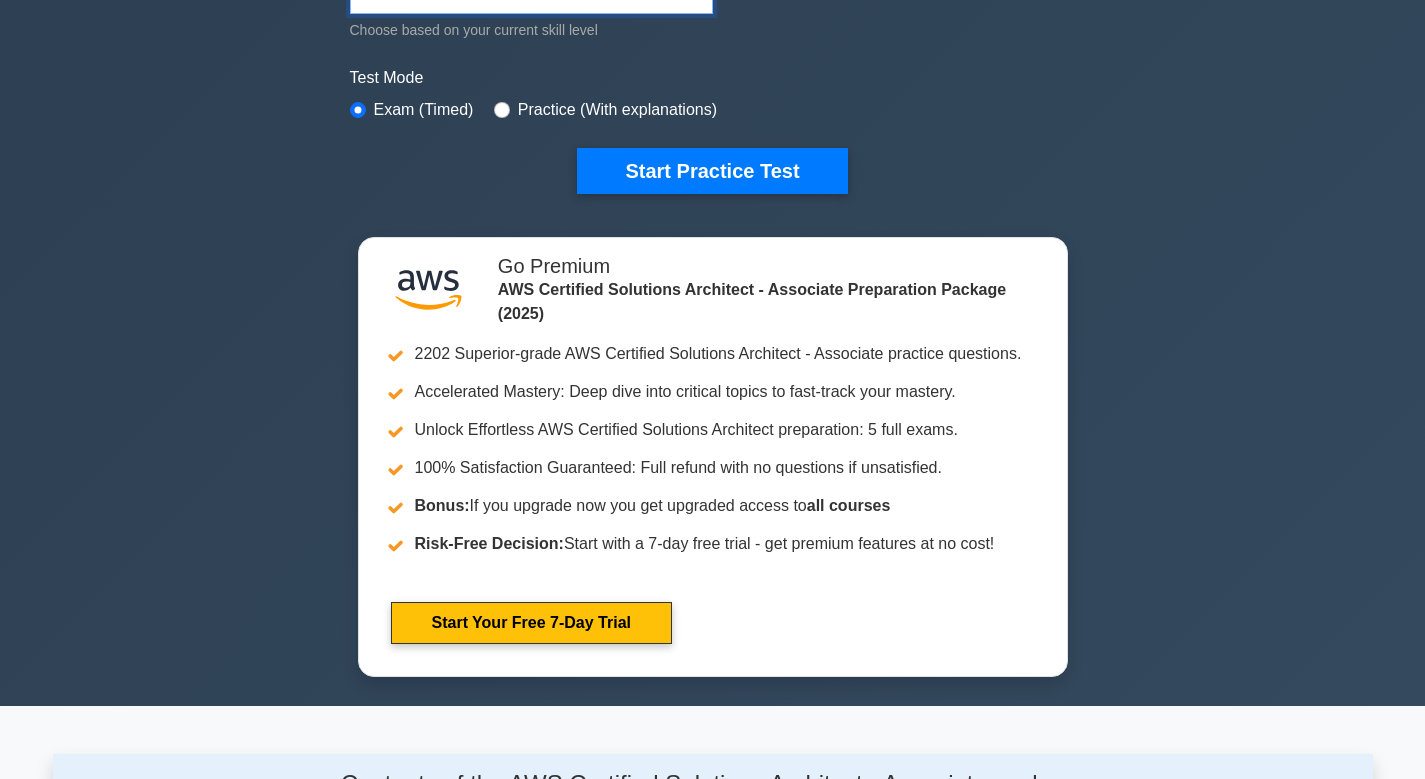 scroll, scrollTop: 541, scrollLeft: 0, axis: vertical 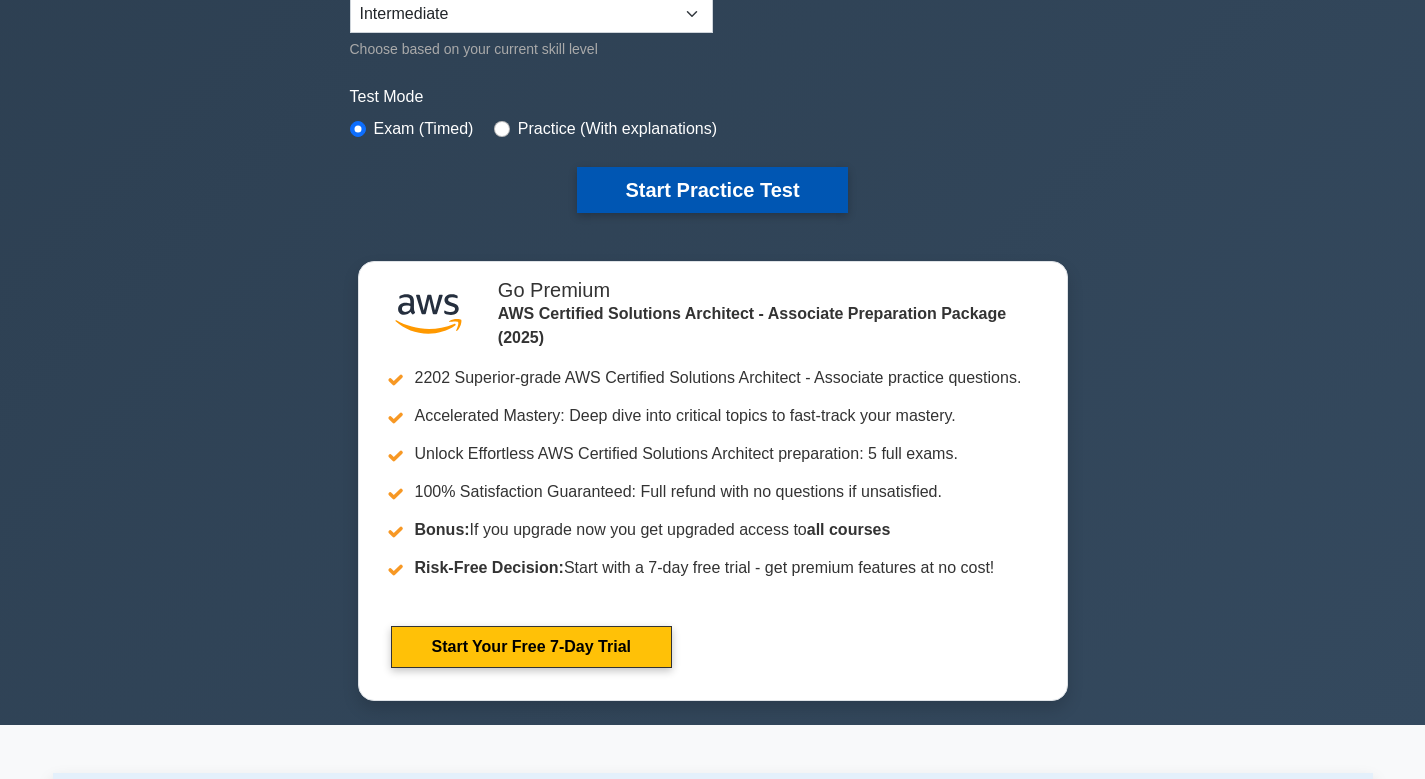 click on "Start Practice Test" at bounding box center [712, 190] 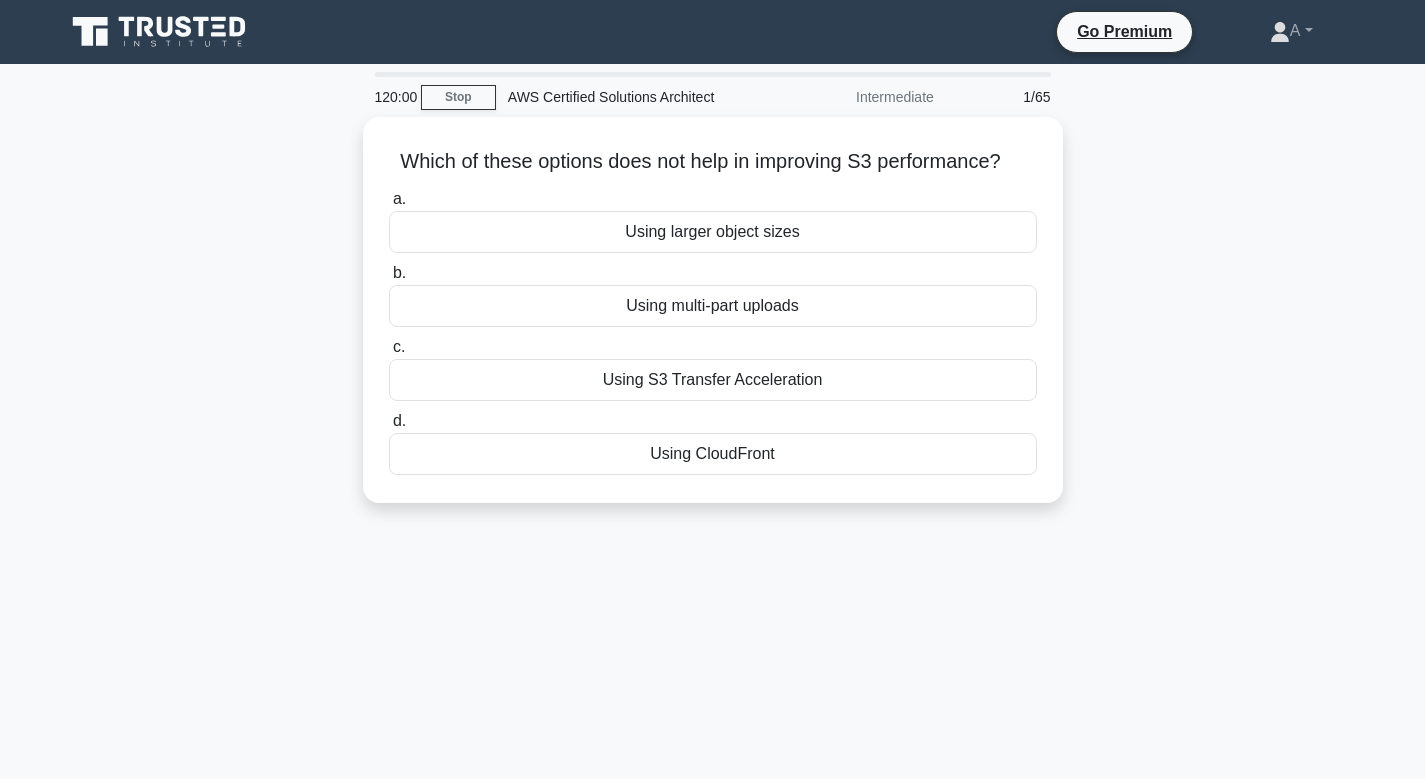 scroll, scrollTop: 0, scrollLeft: 0, axis: both 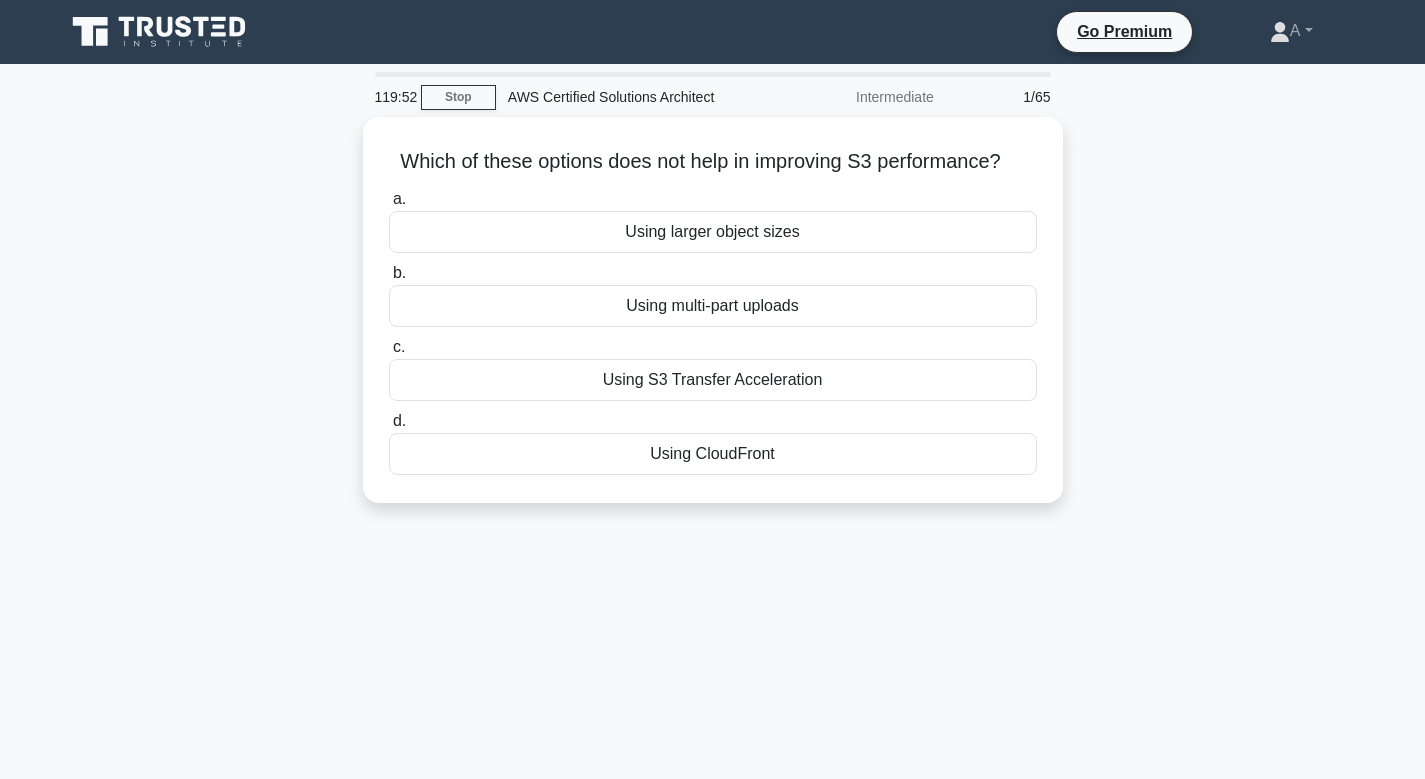 click 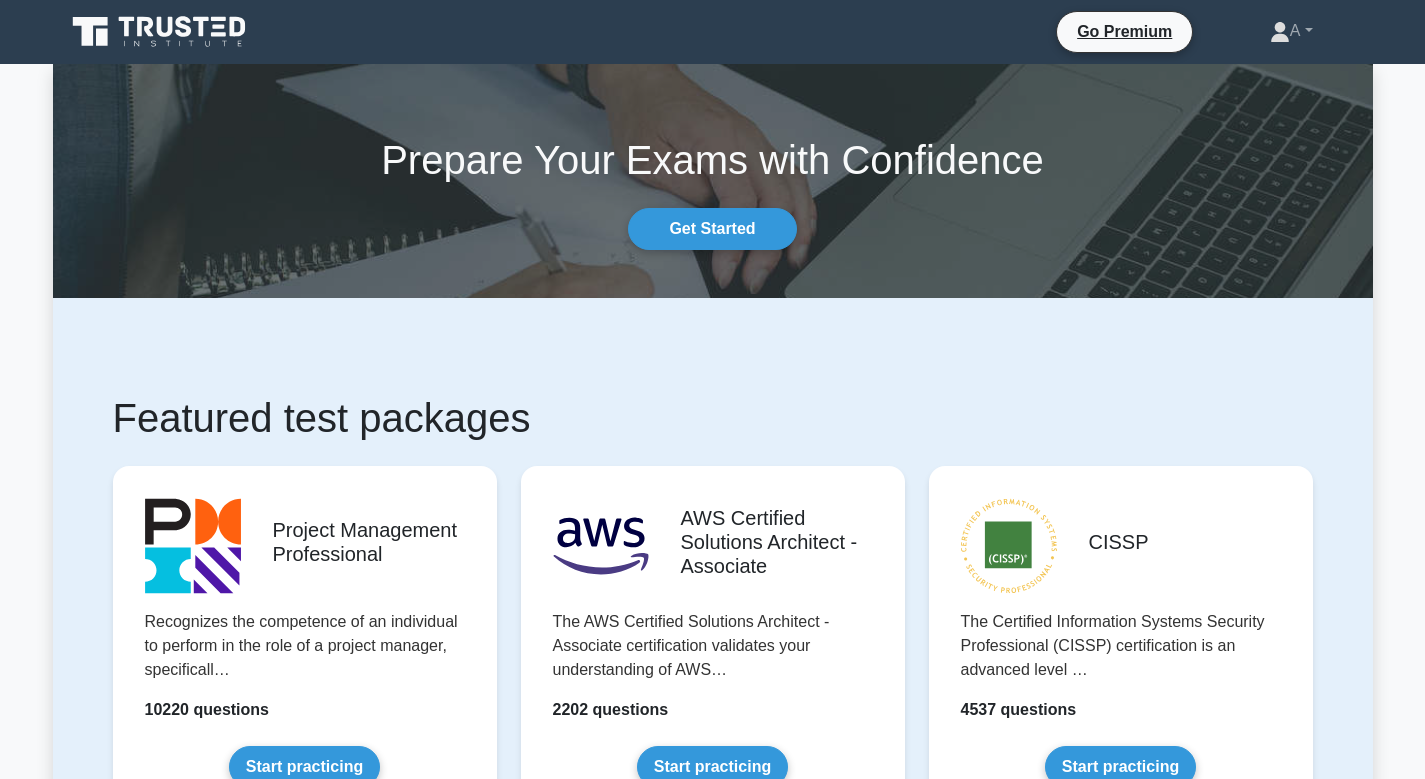 scroll, scrollTop: 0, scrollLeft: 0, axis: both 